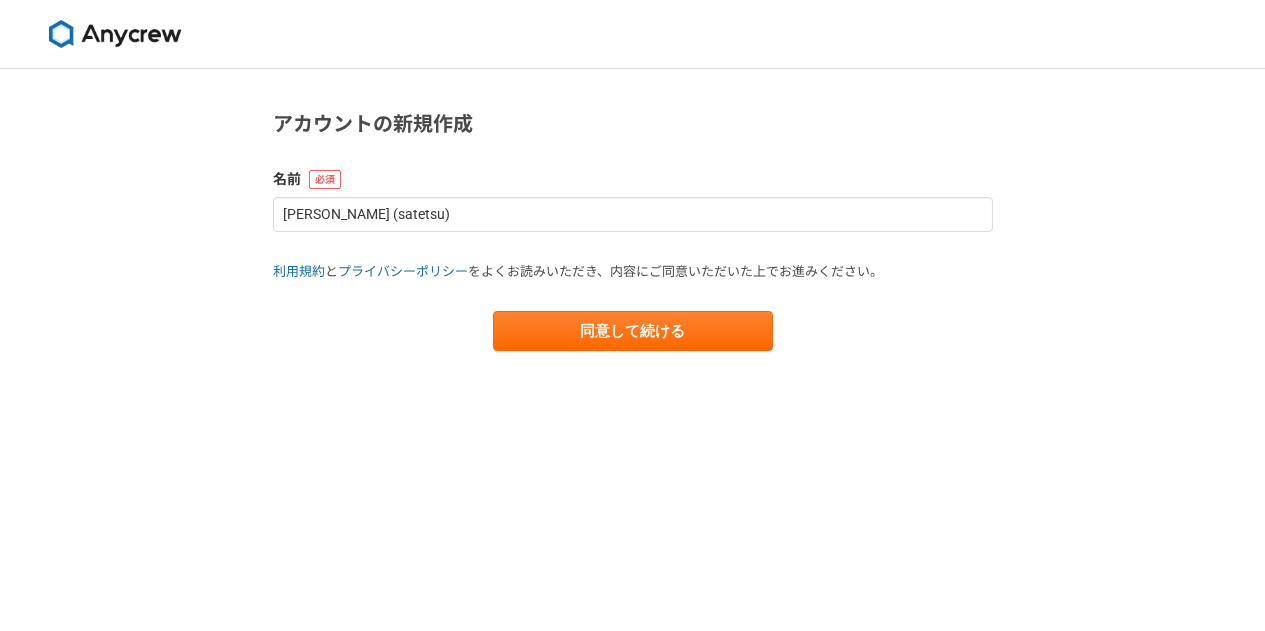 scroll, scrollTop: 0, scrollLeft: 0, axis: both 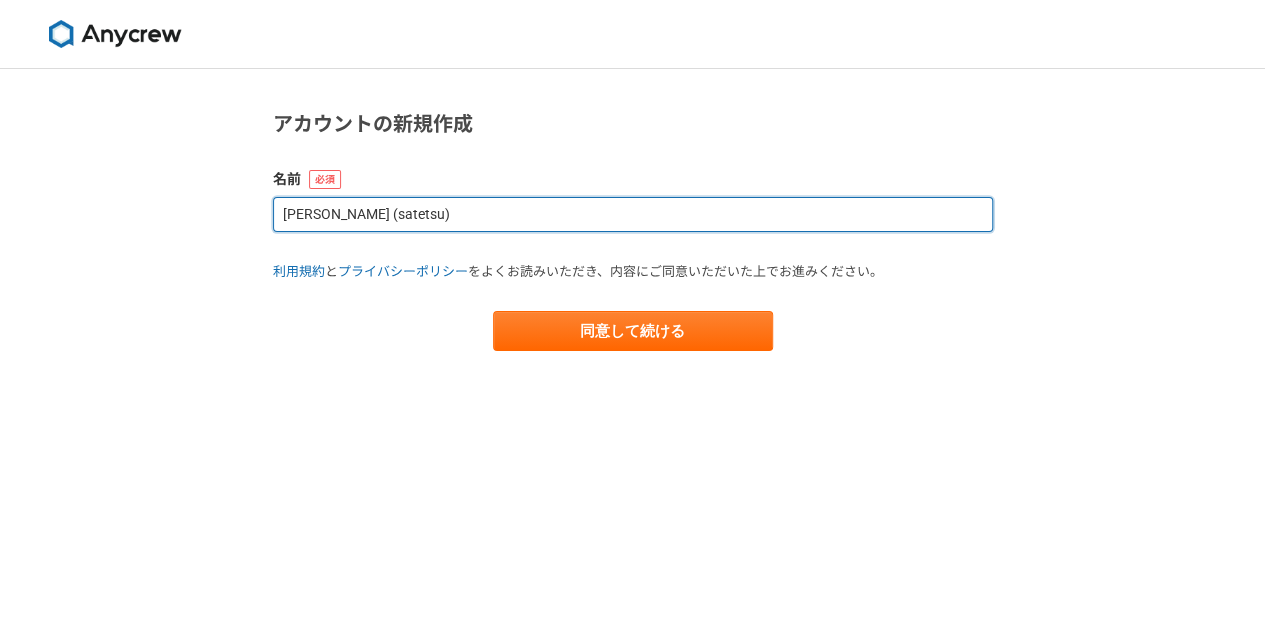click on "[PERSON_NAME] (satetsu)" at bounding box center [633, 214] 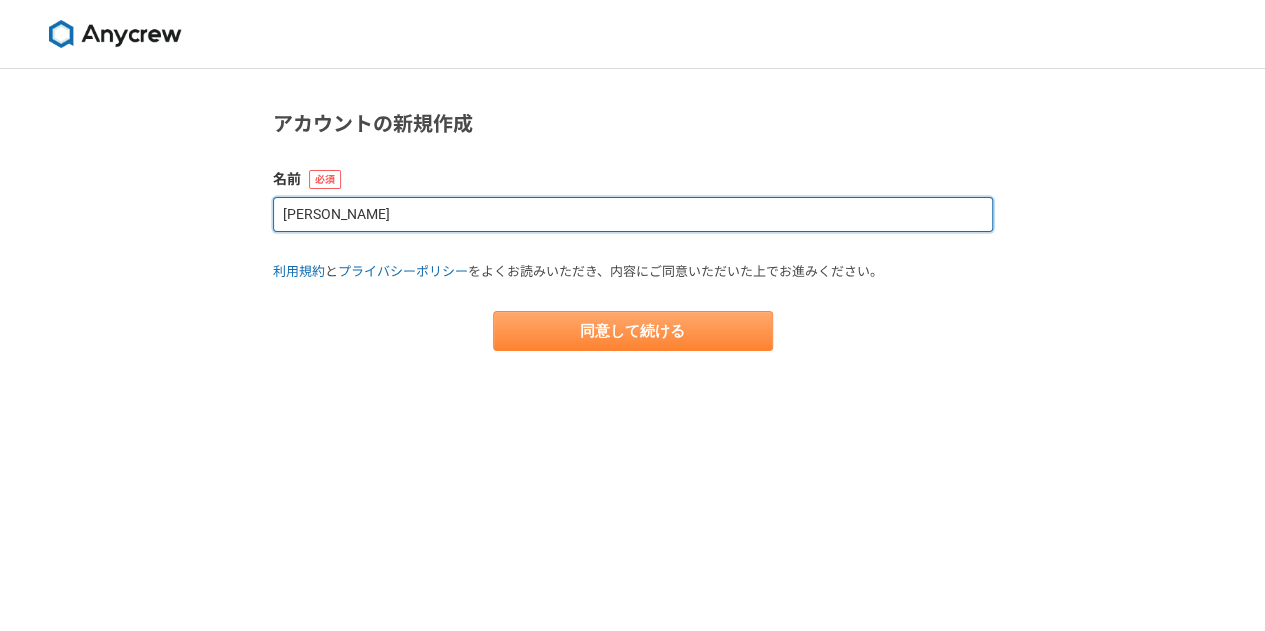 type on "[PERSON_NAME]" 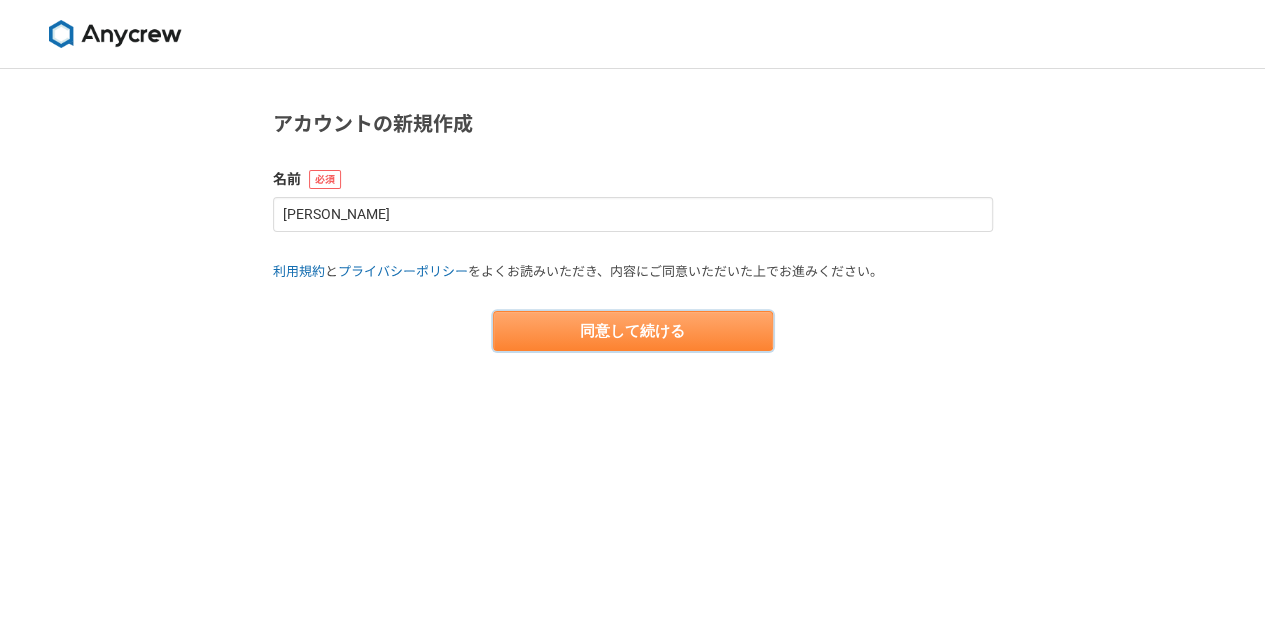 click on "同意して続ける" at bounding box center [633, 331] 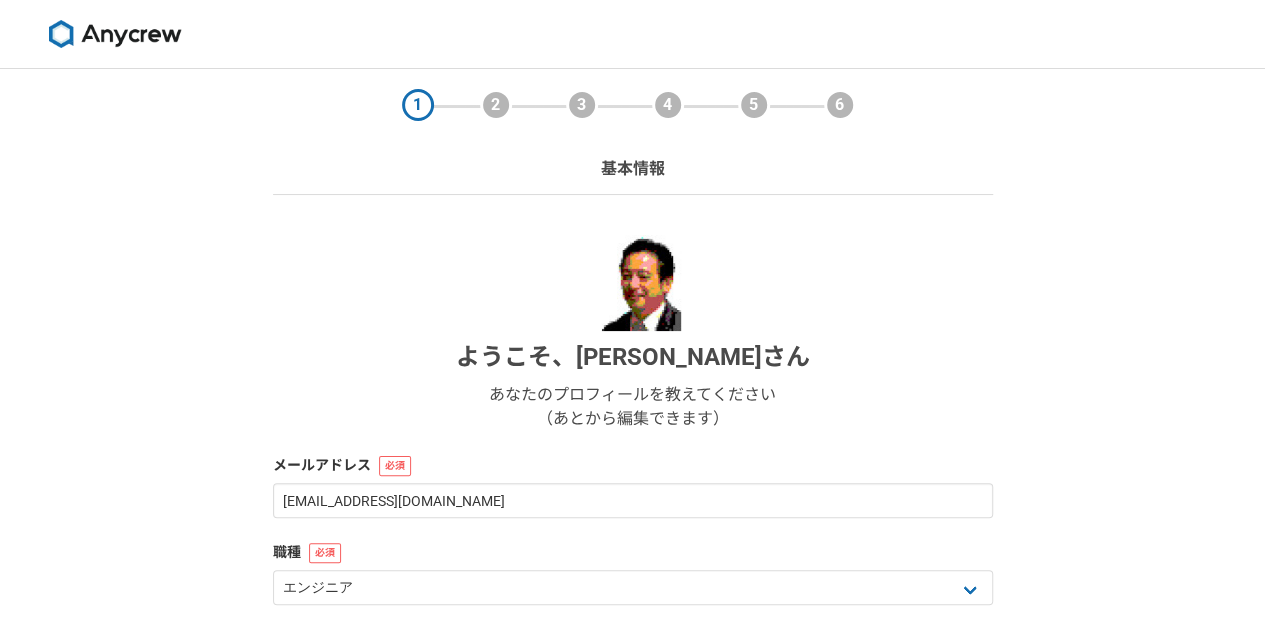 click on "1 2 3 4 5 6 基本情報 ようこそ、 [PERSON_NAME] あなたのプロフィールを教えてください （あとから編集できます） メールアドレス [EMAIL_ADDRESS][DOMAIN_NAME] 職種 エンジニア デザイナー ライター 営業 マーケティング 企画・事業開発 バックオフィス その他 住所(都道府県) 北海道 [GEOGRAPHIC_DATA] [GEOGRAPHIC_DATA] [PERSON_NAME][GEOGRAPHIC_DATA] [PERSON_NAME][GEOGRAPHIC_DATA] [GEOGRAPHIC_DATA] [PERSON_NAME][GEOGRAPHIC_DATA] [GEOGRAPHIC_DATA] [GEOGRAPHIC_DATA] [GEOGRAPHIC_DATA] [GEOGRAPHIC_DATA] [PERSON_NAME][GEOGRAPHIC_DATA] [PERSON_NAME] [GEOGRAPHIC_DATA] [GEOGRAPHIC_DATA] [GEOGRAPHIC_DATA] [PERSON_NAME][GEOGRAPHIC_DATA] [PERSON_NAME][GEOGRAPHIC_DATA] [GEOGRAPHIC_DATA] [PERSON_NAME][GEOGRAPHIC_DATA] [GEOGRAPHIC_DATA] [GEOGRAPHIC_DATA] [GEOGRAPHIC_DATA] [GEOGRAPHIC_DATA] [GEOGRAPHIC_DATA] [GEOGRAPHIC_DATA] [GEOGRAPHIC_DATA] [GEOGRAPHIC_DATA] [GEOGRAPHIC_DATA] [GEOGRAPHIC_DATA] [GEOGRAPHIC_DATA] [GEOGRAPHIC_DATA] [GEOGRAPHIC_DATA] [GEOGRAPHIC_DATA] [PERSON_NAME][GEOGRAPHIC_DATA] [GEOGRAPHIC_DATA] [GEOGRAPHIC_DATA] [GEOGRAPHIC_DATA] [GEOGRAPHIC_DATA] [GEOGRAPHIC_DATA] [GEOGRAPHIC_DATA] [GEOGRAPHIC_DATA] [GEOGRAPHIC_DATA] [GEOGRAPHIC_DATA] [PERSON_NAME][GEOGRAPHIC_DATA] [GEOGRAPHIC_DATA] [GEOGRAPHIC_DATA] 海外 生年月日 非公開 次へ" at bounding box center [632, 533] 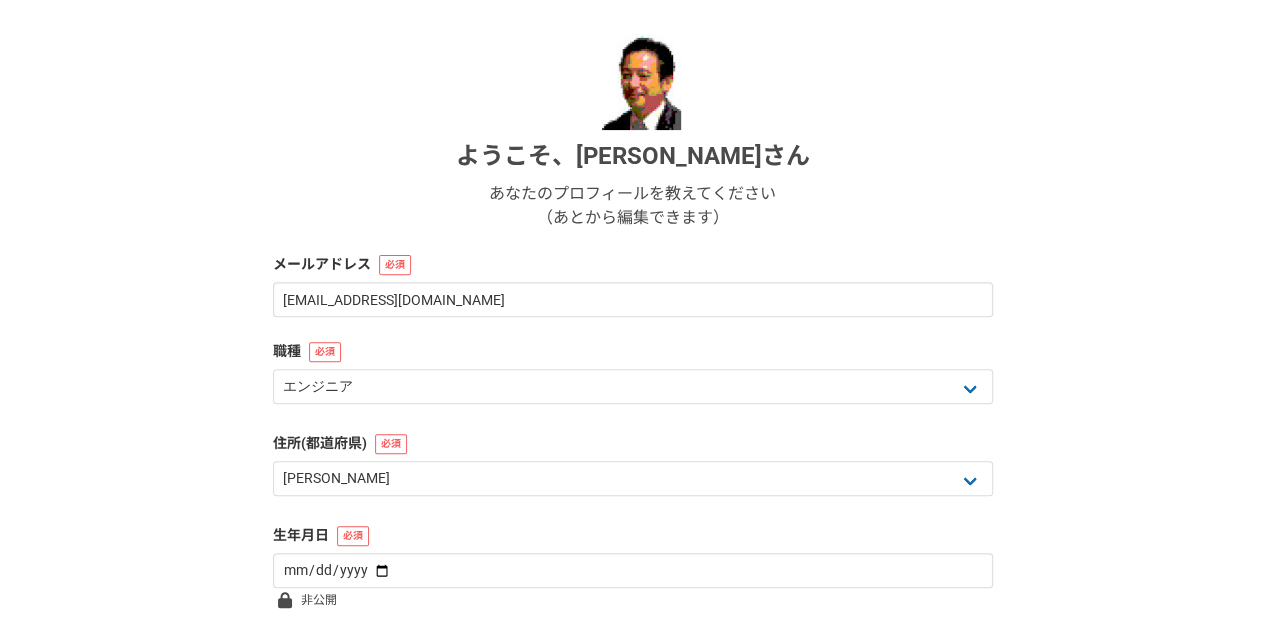 scroll, scrollTop: 365, scrollLeft: 0, axis: vertical 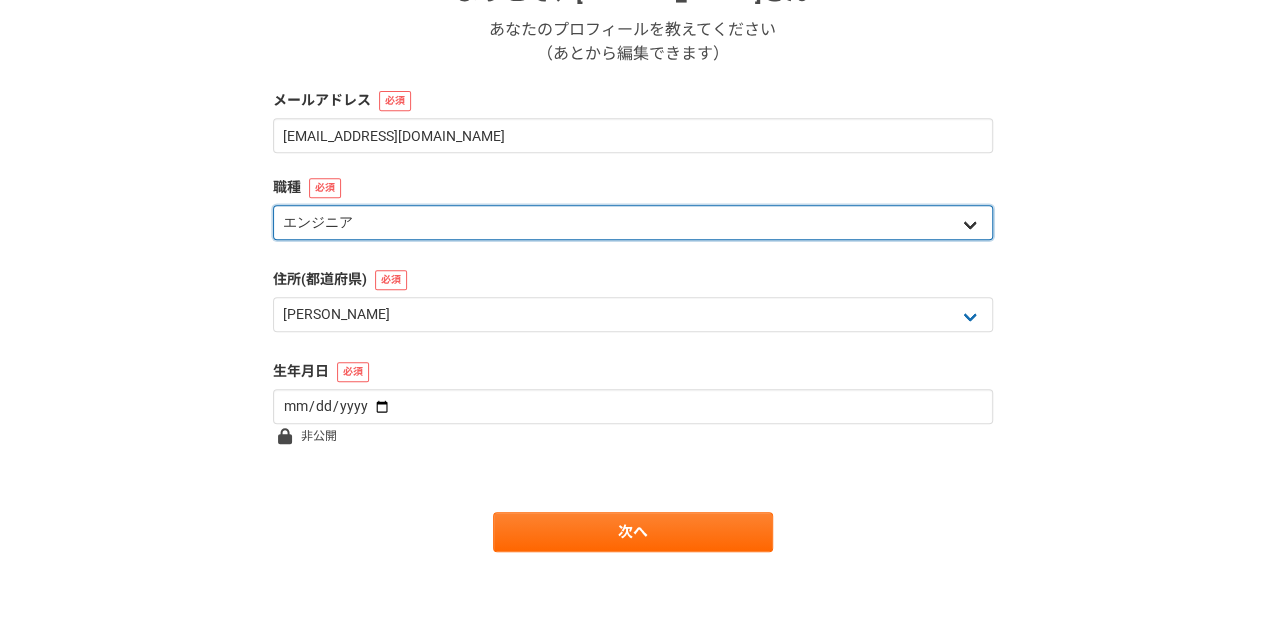 click on "エンジニア デザイナー ライター 営業 マーケティング 企画・事業開発 バックオフィス その他" at bounding box center [633, 222] 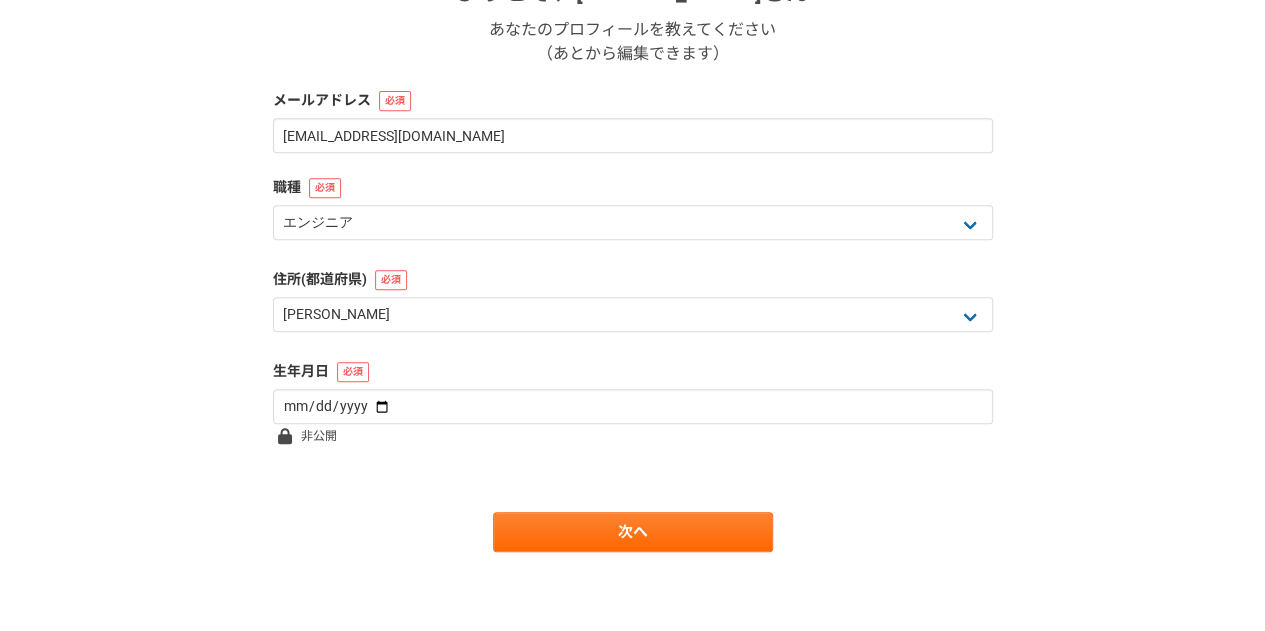 click on "1 2 3 4 5 6 基本情報 ようこそ、 [PERSON_NAME] あなたのプロフィールを教えてください （あとから編集できます） メールアドレス [EMAIL_ADDRESS][DOMAIN_NAME] 職種 エンジニア デザイナー ライター 営業 マーケティング 企画・事業開発 バックオフィス その他 住所(都道府県) 北海道 [GEOGRAPHIC_DATA] [GEOGRAPHIC_DATA] [PERSON_NAME][GEOGRAPHIC_DATA] [PERSON_NAME][GEOGRAPHIC_DATA] [GEOGRAPHIC_DATA] [PERSON_NAME][GEOGRAPHIC_DATA] [GEOGRAPHIC_DATA] [GEOGRAPHIC_DATA] [GEOGRAPHIC_DATA] [GEOGRAPHIC_DATA] [PERSON_NAME][GEOGRAPHIC_DATA] [PERSON_NAME] [GEOGRAPHIC_DATA] [GEOGRAPHIC_DATA] [GEOGRAPHIC_DATA] [PERSON_NAME][GEOGRAPHIC_DATA] [PERSON_NAME][GEOGRAPHIC_DATA] [GEOGRAPHIC_DATA] [PERSON_NAME][GEOGRAPHIC_DATA] [GEOGRAPHIC_DATA] [GEOGRAPHIC_DATA] [GEOGRAPHIC_DATA] [GEOGRAPHIC_DATA] [GEOGRAPHIC_DATA] [GEOGRAPHIC_DATA] [GEOGRAPHIC_DATA] [GEOGRAPHIC_DATA] [GEOGRAPHIC_DATA] [GEOGRAPHIC_DATA] [GEOGRAPHIC_DATA] [GEOGRAPHIC_DATA] [GEOGRAPHIC_DATA] [GEOGRAPHIC_DATA] [PERSON_NAME][GEOGRAPHIC_DATA] [GEOGRAPHIC_DATA] [GEOGRAPHIC_DATA] [GEOGRAPHIC_DATA] [GEOGRAPHIC_DATA] [GEOGRAPHIC_DATA] [GEOGRAPHIC_DATA] [GEOGRAPHIC_DATA] [GEOGRAPHIC_DATA] [GEOGRAPHIC_DATA] [PERSON_NAME][GEOGRAPHIC_DATA] [GEOGRAPHIC_DATA] [GEOGRAPHIC_DATA] 海外 生年月日 非公開 次へ" at bounding box center (632, 168) 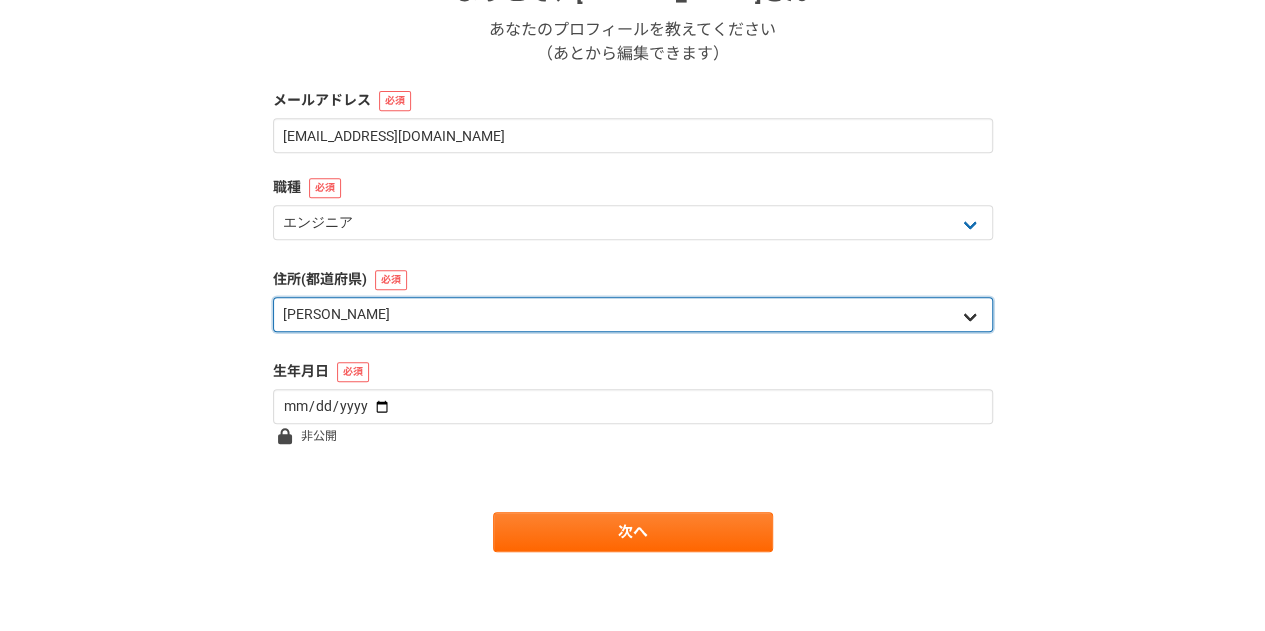 click on "北海道 [GEOGRAPHIC_DATA] [GEOGRAPHIC_DATA] [PERSON_NAME][GEOGRAPHIC_DATA] [PERSON_NAME][GEOGRAPHIC_DATA] [GEOGRAPHIC_DATA] [PERSON_NAME][GEOGRAPHIC_DATA] [GEOGRAPHIC_DATA] [GEOGRAPHIC_DATA] [GEOGRAPHIC_DATA] [GEOGRAPHIC_DATA] [PERSON_NAME][GEOGRAPHIC_DATA] [PERSON_NAME] [GEOGRAPHIC_DATA] [GEOGRAPHIC_DATA] [GEOGRAPHIC_DATA] [PERSON_NAME][GEOGRAPHIC_DATA] [PERSON_NAME][GEOGRAPHIC_DATA] [GEOGRAPHIC_DATA] [PERSON_NAME][GEOGRAPHIC_DATA] [GEOGRAPHIC_DATA] [GEOGRAPHIC_DATA] [GEOGRAPHIC_DATA] [GEOGRAPHIC_DATA] [GEOGRAPHIC_DATA] [GEOGRAPHIC_DATA] [GEOGRAPHIC_DATA] [GEOGRAPHIC_DATA] [GEOGRAPHIC_DATA] [GEOGRAPHIC_DATA] [GEOGRAPHIC_DATA] [GEOGRAPHIC_DATA] [GEOGRAPHIC_DATA] [GEOGRAPHIC_DATA] [PERSON_NAME][GEOGRAPHIC_DATA] [GEOGRAPHIC_DATA] [GEOGRAPHIC_DATA] [GEOGRAPHIC_DATA] [GEOGRAPHIC_DATA] [GEOGRAPHIC_DATA] [GEOGRAPHIC_DATA] [GEOGRAPHIC_DATA] [GEOGRAPHIC_DATA] [GEOGRAPHIC_DATA] [PERSON_NAME][GEOGRAPHIC_DATA] [GEOGRAPHIC_DATA] [GEOGRAPHIC_DATA] 海外" at bounding box center [633, 314] 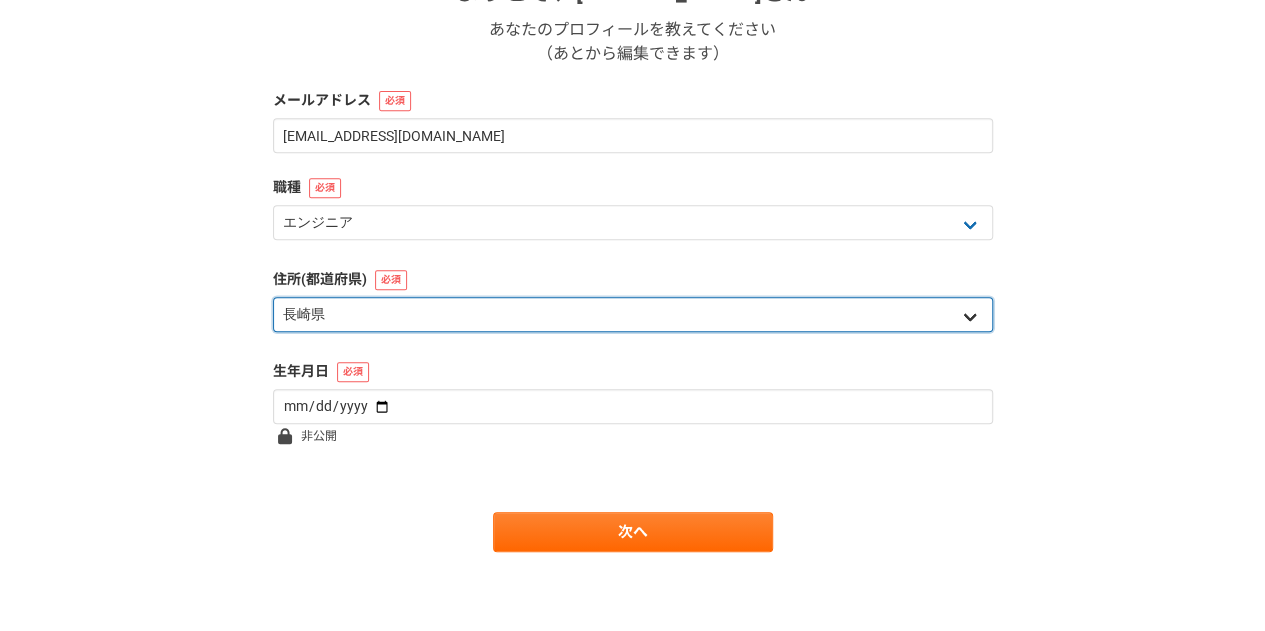 click on "北海道 [GEOGRAPHIC_DATA] [GEOGRAPHIC_DATA] [PERSON_NAME][GEOGRAPHIC_DATA] [PERSON_NAME][GEOGRAPHIC_DATA] [GEOGRAPHIC_DATA] [PERSON_NAME][GEOGRAPHIC_DATA] [GEOGRAPHIC_DATA] [GEOGRAPHIC_DATA] [GEOGRAPHIC_DATA] [GEOGRAPHIC_DATA] [PERSON_NAME][GEOGRAPHIC_DATA] [PERSON_NAME] [GEOGRAPHIC_DATA] [GEOGRAPHIC_DATA] [GEOGRAPHIC_DATA] [PERSON_NAME][GEOGRAPHIC_DATA] [PERSON_NAME][GEOGRAPHIC_DATA] [GEOGRAPHIC_DATA] [PERSON_NAME][GEOGRAPHIC_DATA] [GEOGRAPHIC_DATA] [GEOGRAPHIC_DATA] [GEOGRAPHIC_DATA] [GEOGRAPHIC_DATA] [GEOGRAPHIC_DATA] [GEOGRAPHIC_DATA] [GEOGRAPHIC_DATA] [GEOGRAPHIC_DATA] [GEOGRAPHIC_DATA] [GEOGRAPHIC_DATA] [GEOGRAPHIC_DATA] [GEOGRAPHIC_DATA] [GEOGRAPHIC_DATA] [GEOGRAPHIC_DATA] [PERSON_NAME][GEOGRAPHIC_DATA] [GEOGRAPHIC_DATA] [GEOGRAPHIC_DATA] [GEOGRAPHIC_DATA] [GEOGRAPHIC_DATA] [GEOGRAPHIC_DATA] [GEOGRAPHIC_DATA] [GEOGRAPHIC_DATA] [GEOGRAPHIC_DATA] [GEOGRAPHIC_DATA] [PERSON_NAME][GEOGRAPHIC_DATA] [GEOGRAPHIC_DATA] [GEOGRAPHIC_DATA] 海外" at bounding box center [633, 314] 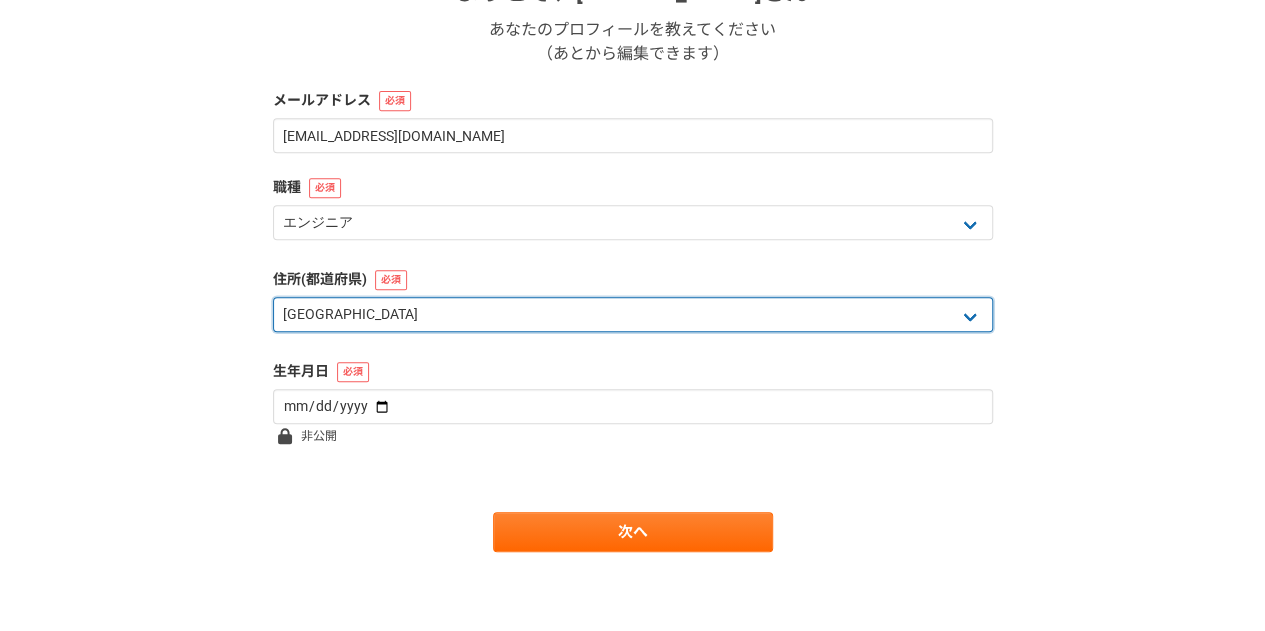 select on "47" 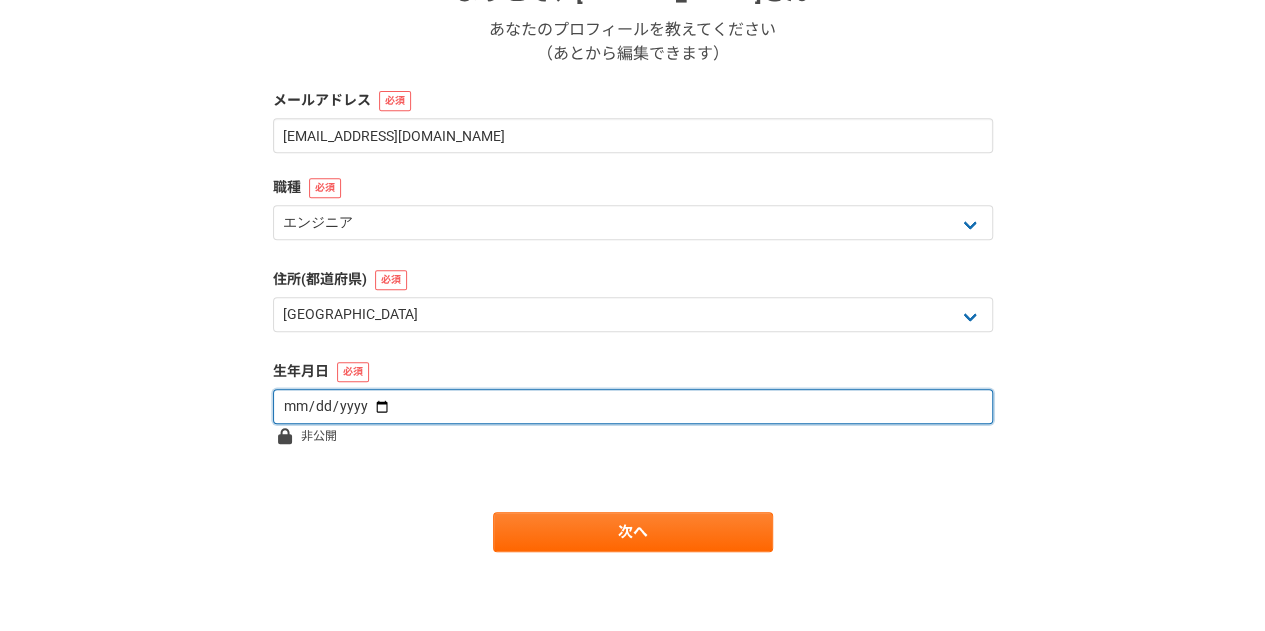 click at bounding box center [633, 406] 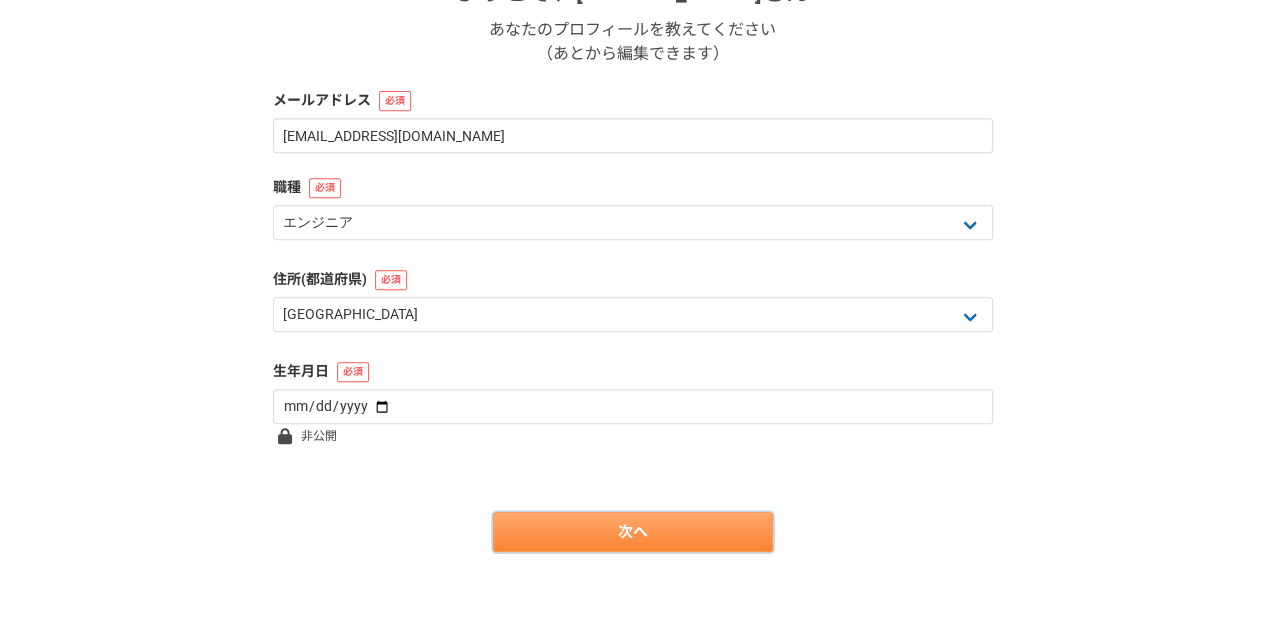 click on "次へ" at bounding box center [633, 532] 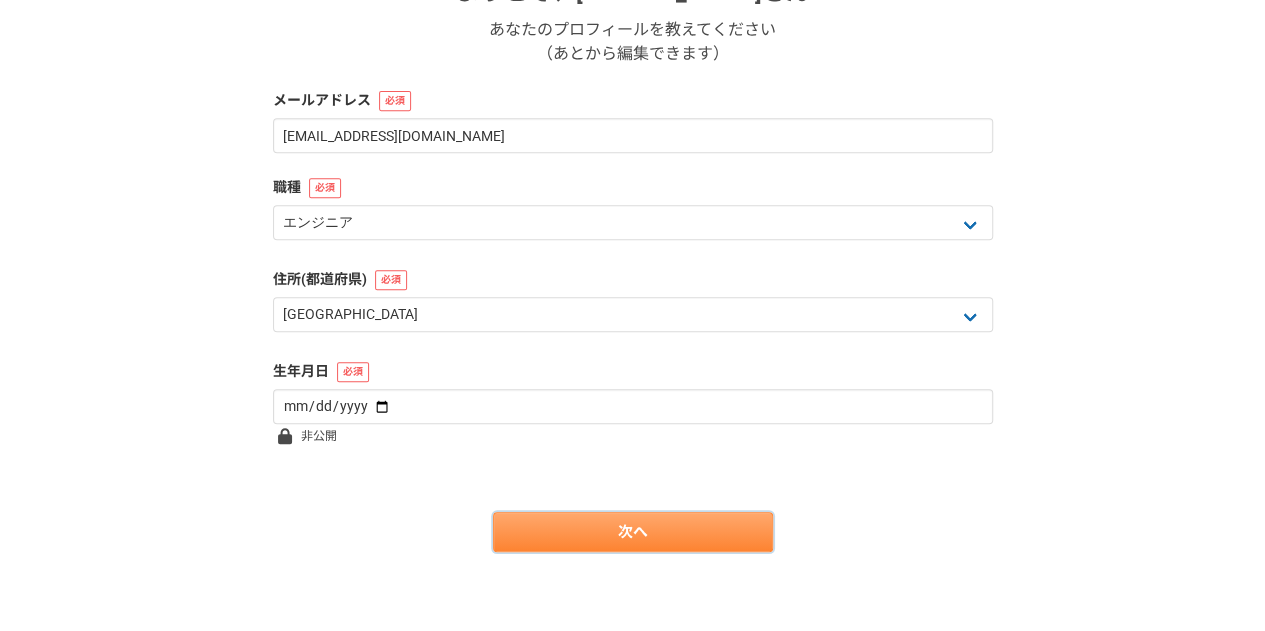 scroll, scrollTop: 0, scrollLeft: 0, axis: both 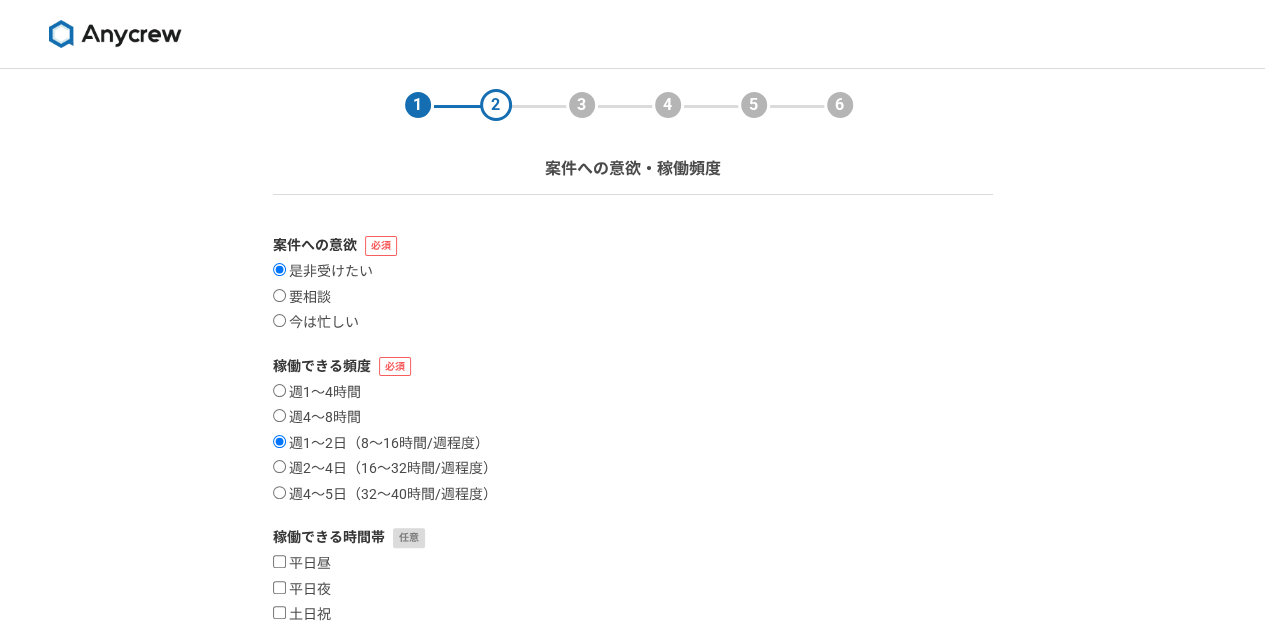 click on "週1〜4時間   週4〜8時間   週1〜2日（8〜16時間/週程度）   週2〜4日（16〜32時間/週程度）   週4〜5日（32〜40時間/週程度）" at bounding box center (633, 444) 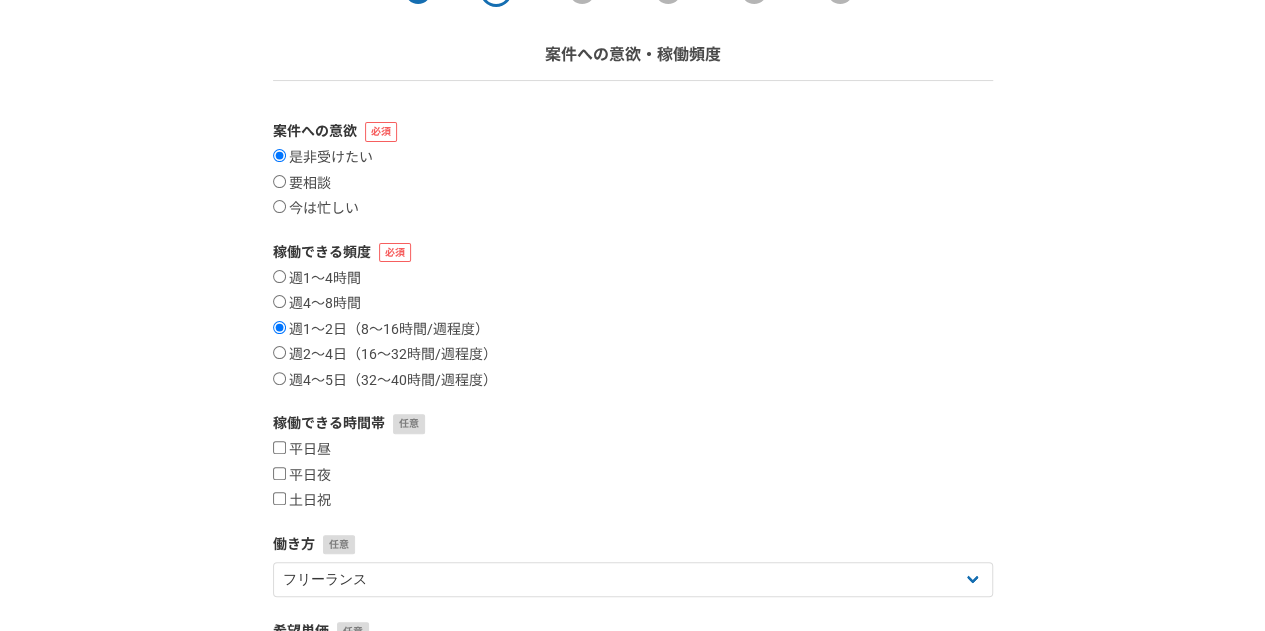 scroll, scrollTop: 120, scrollLeft: 0, axis: vertical 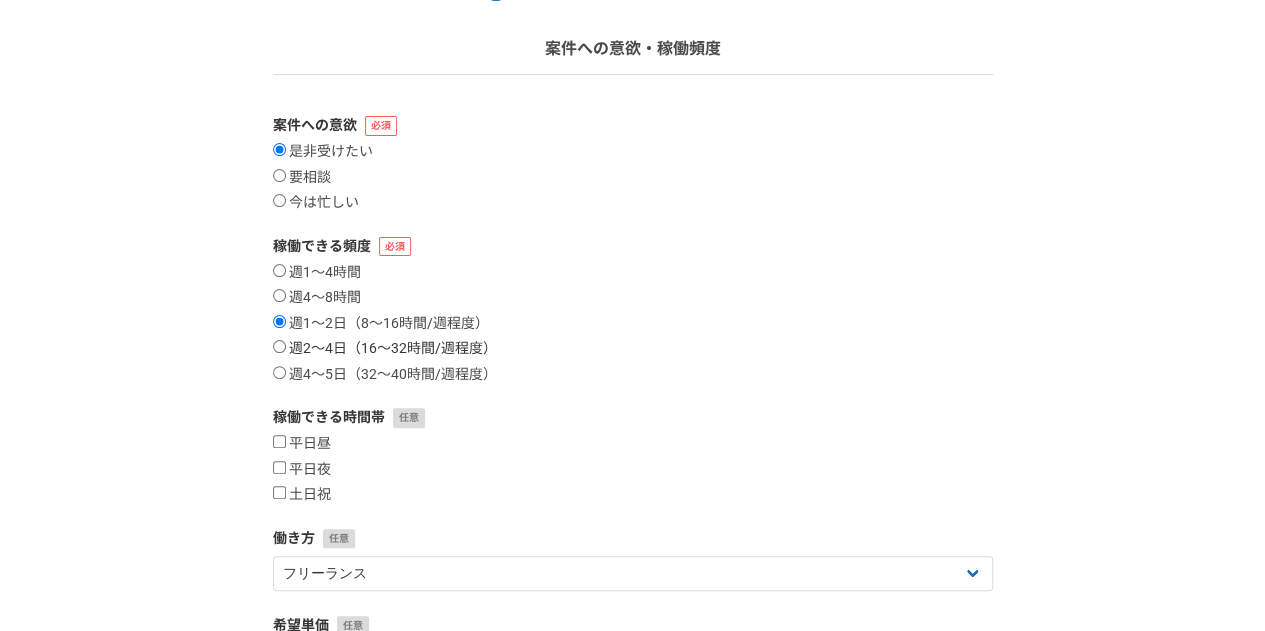 click on "週2〜4日（16〜32時間/週程度）" at bounding box center [279, 346] 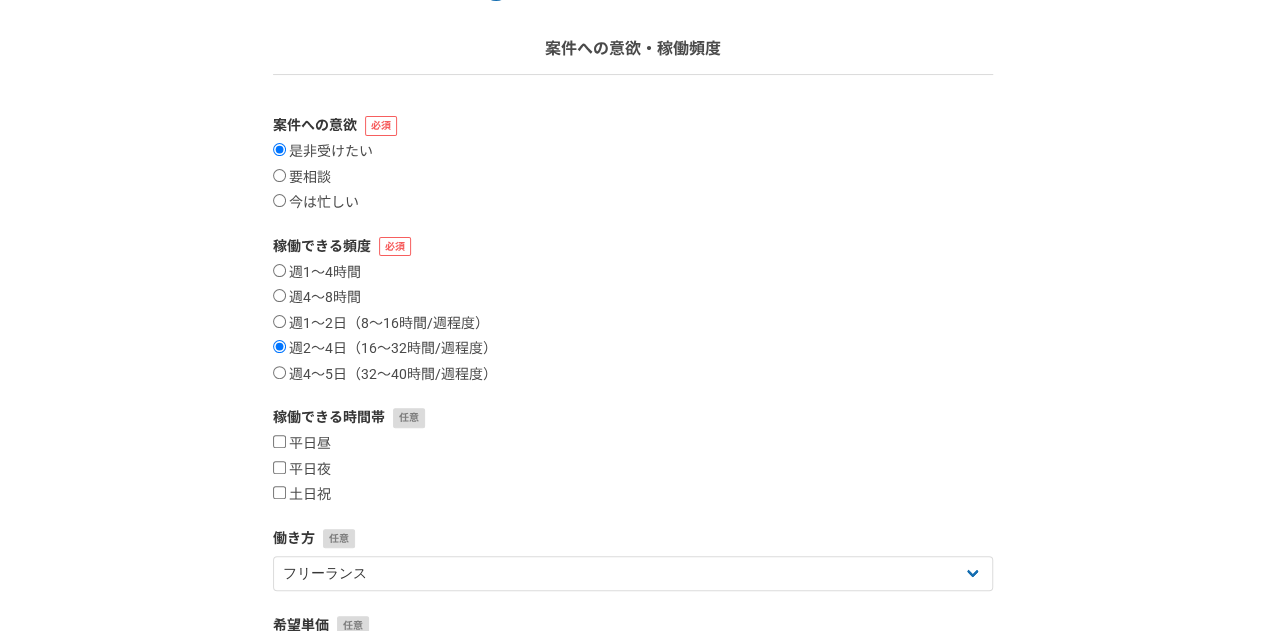 click on "平日昼   平日夜   土日祝" at bounding box center (633, 469) 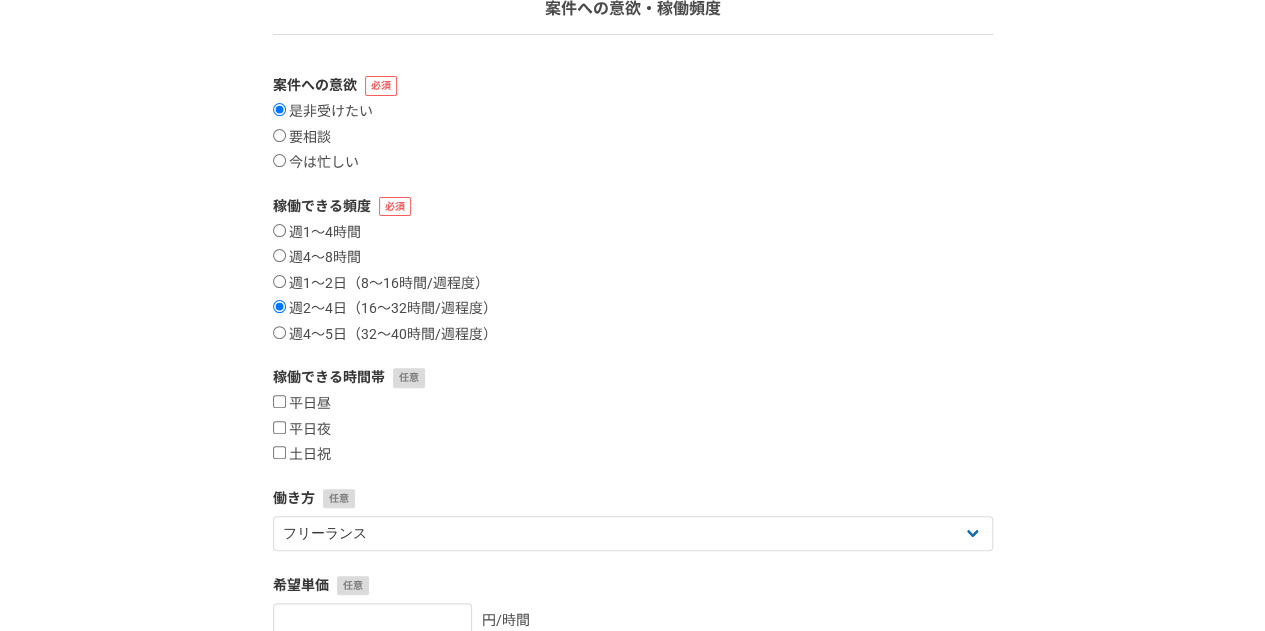 scroll, scrollTop: 240, scrollLeft: 0, axis: vertical 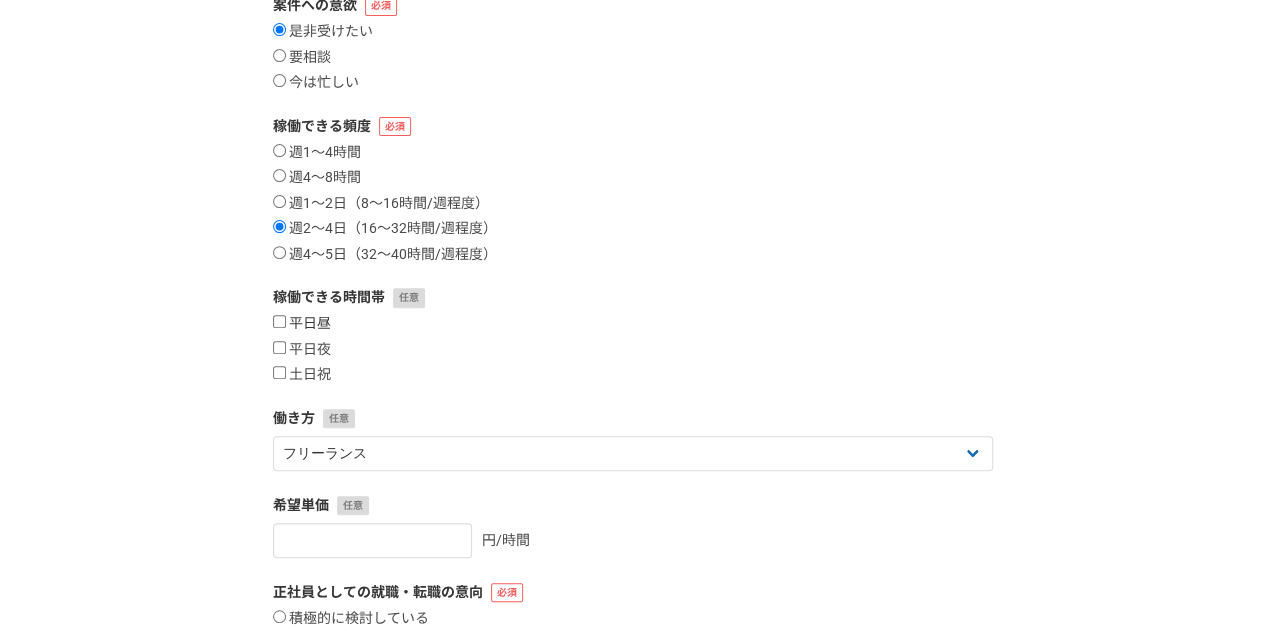 click on "平日昼" at bounding box center (279, 321) 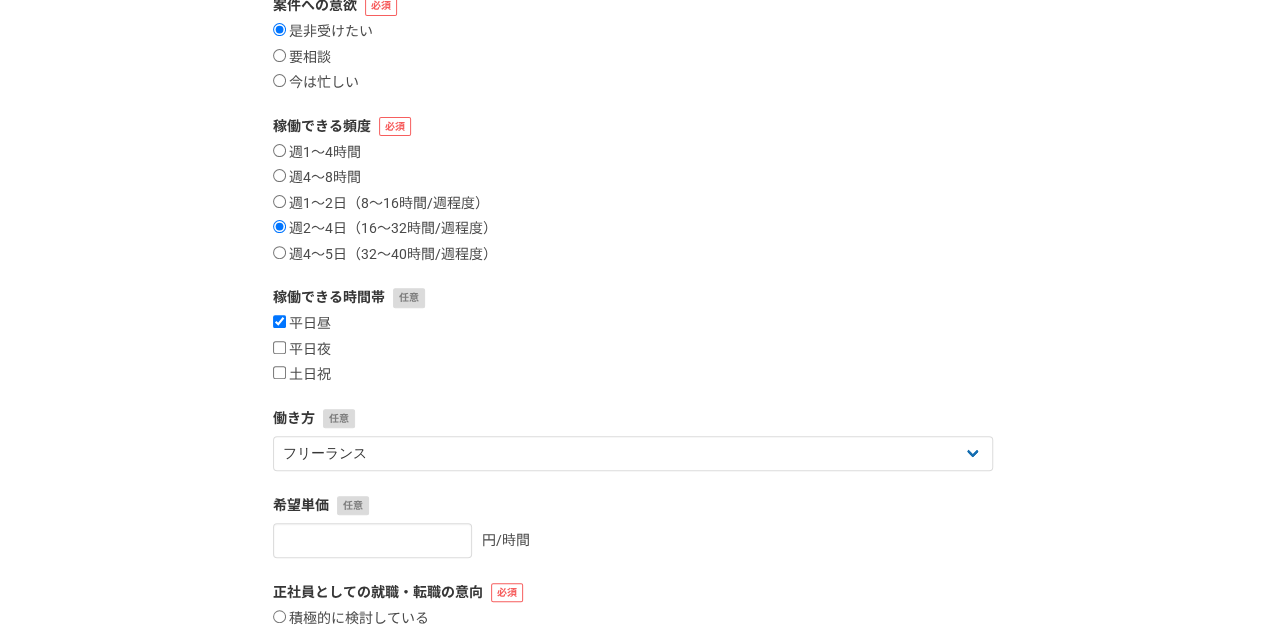 click on "1 2 3 4 5 6 案件への意欲・稼働頻度 案件への意欲   是非受けたい   要相談   今は忙しい 稼働できる頻度   週1〜4時間   週4〜8時間   週1〜2日（8〜16時間/週程度）   週2〜4日（16〜32時間/週程度）   週4〜5日（32〜40時間/週程度） 稼働できる時間帯   平日昼   平日夜   土日祝 働き方 フリーランス 副業 その他 希望単価 円/時間 正社員としての就職・転職の意向   積極的に検討している   条件次第では検討する   当面は考えていない ※この情報はサービス上では公開されません 戻る 次へ" at bounding box center [632, 357] 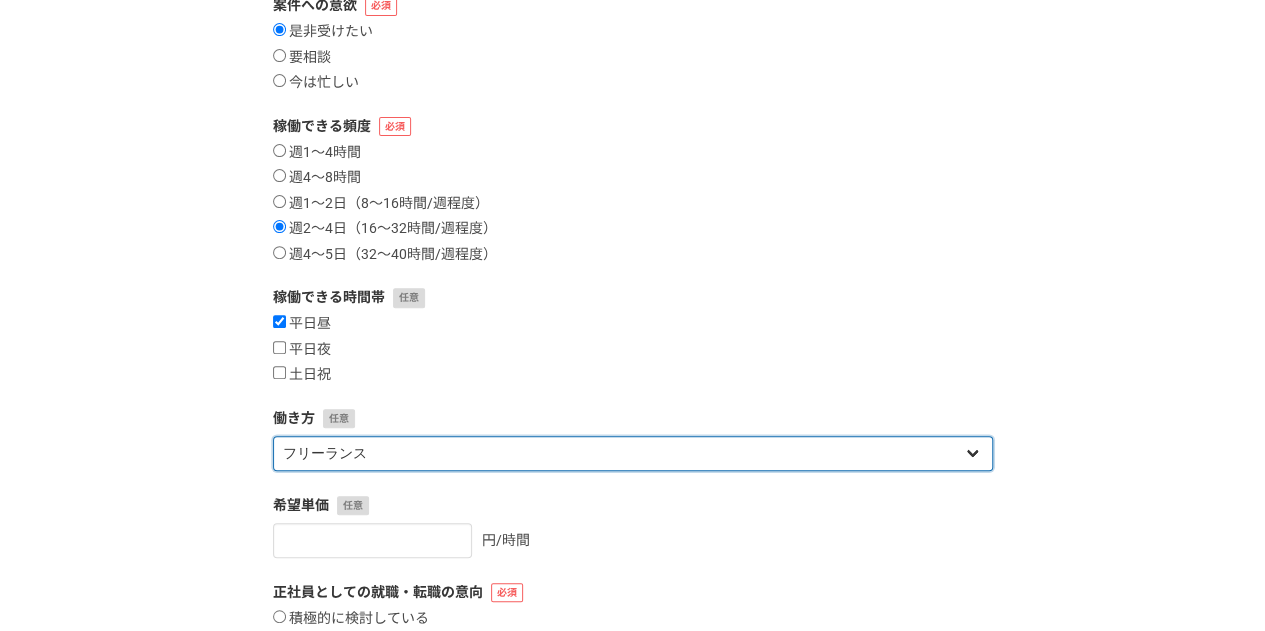 click on "フリーランス 副業 その他" at bounding box center (633, 453) 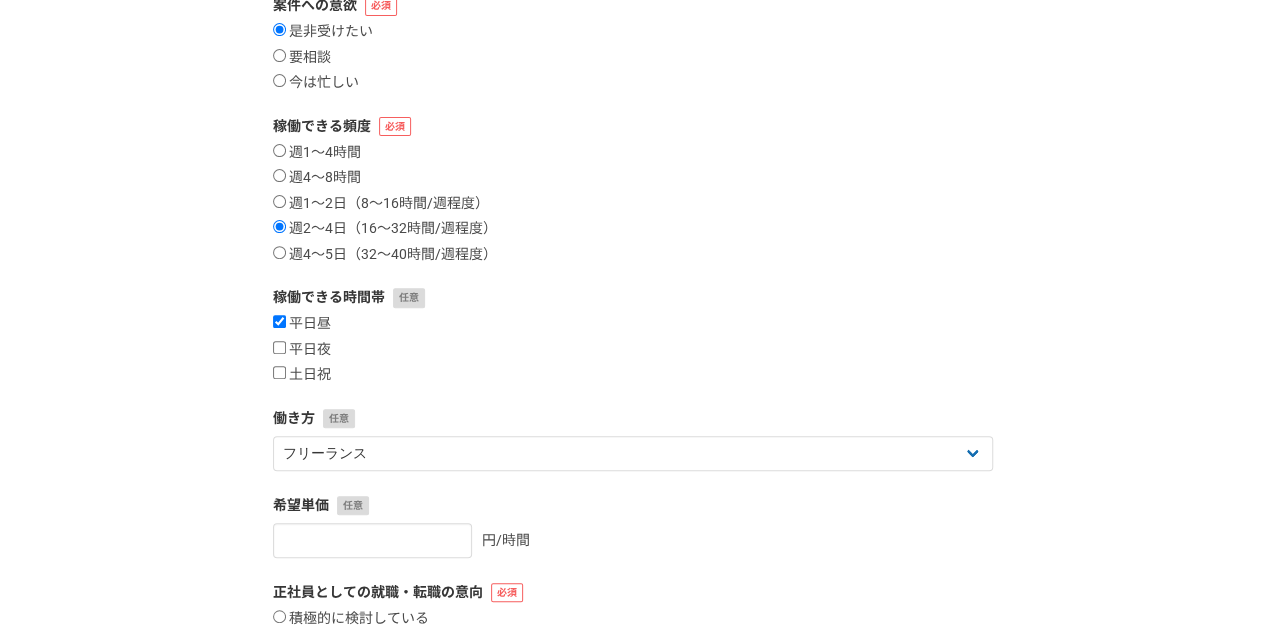 click on "1 2 3 4 5 6 案件への意欲・稼働頻度 案件への意欲   是非受けたい   要相談   今は忙しい 稼働できる頻度   週1〜4時間   週4〜8時間   週1〜2日（8〜16時間/週程度）   週2〜4日（16〜32時間/週程度）   週4〜5日（32〜40時間/週程度） 稼働できる時間帯   平日昼   平日夜   土日祝 働き方 フリーランス 副業 その他 希望単価 円/時間 正社員としての就職・転職の意向   積極的に検討している   条件次第では検討する   当面は考えていない ※この情報はサービス上では公開されません 戻る 次へ" at bounding box center [632, 357] 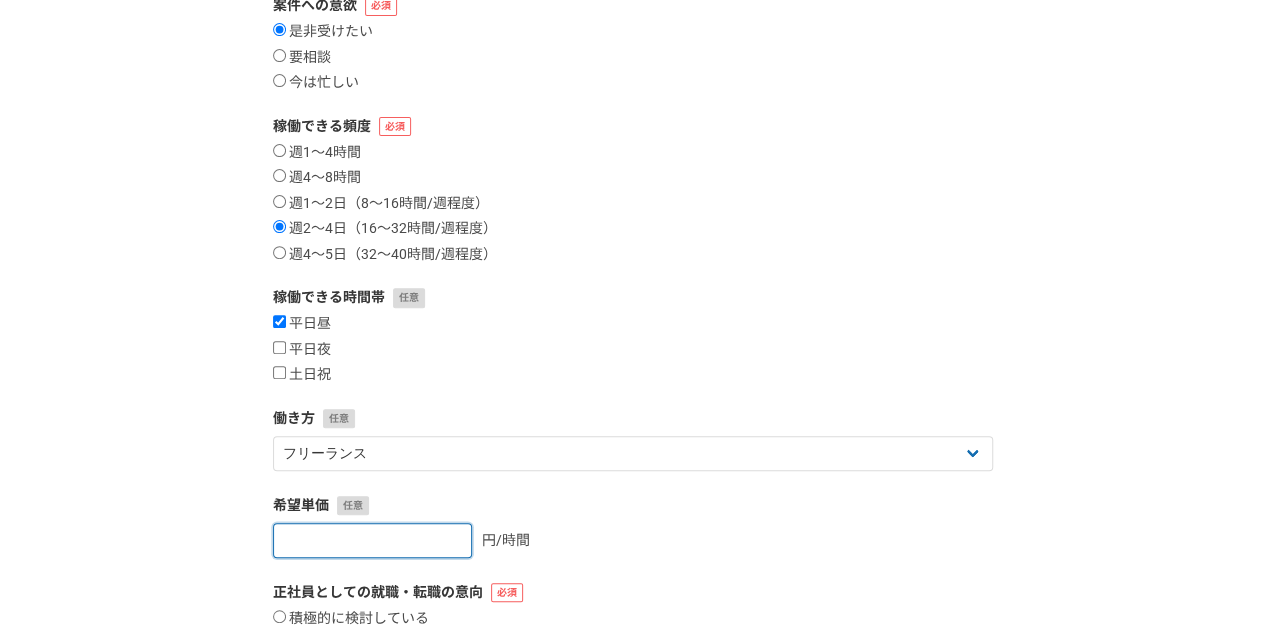click at bounding box center (372, 540) 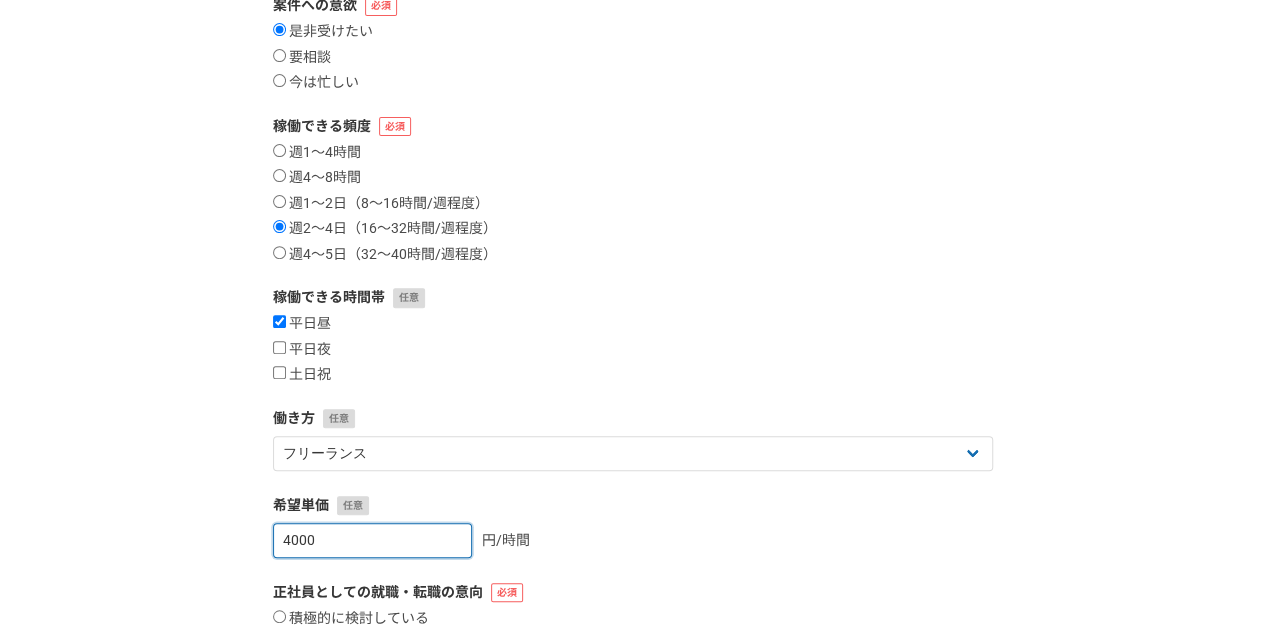 type on "4000" 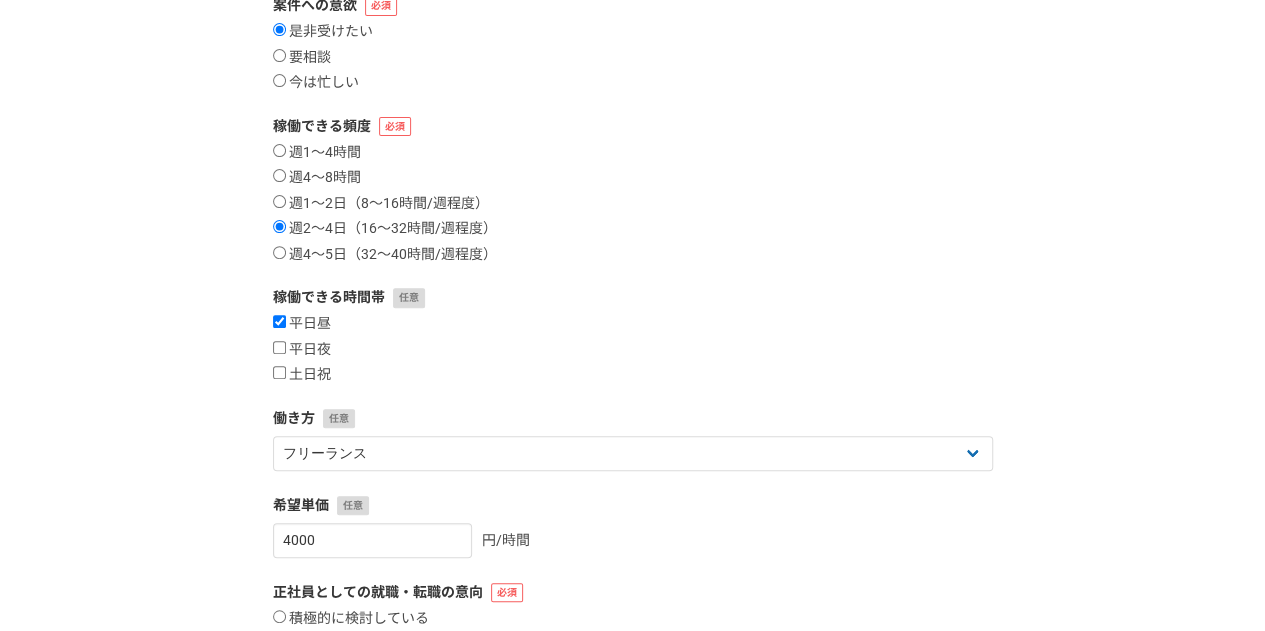click on "1 2 3 4 5 6 案件への意欲・稼働頻度 案件への意欲   是非受けたい   要相談   今は忙しい 稼働できる頻度   週1〜4時間   週4〜8時間   週1〜2日（8〜16時間/週程度）   週2〜4日（16〜32時間/週程度）   週4〜5日（32〜40時間/週程度） 稼働できる時間帯   平日昼   平日夜   土日祝 働き方 フリーランス 副業 その他 希望単価 4000 円/時間 正社員としての就職・転職の意向   積極的に検討している   条件次第では検討する   当面は考えていない ※この情報はサービス上では公開されません 戻る 次へ" at bounding box center [632, 357] 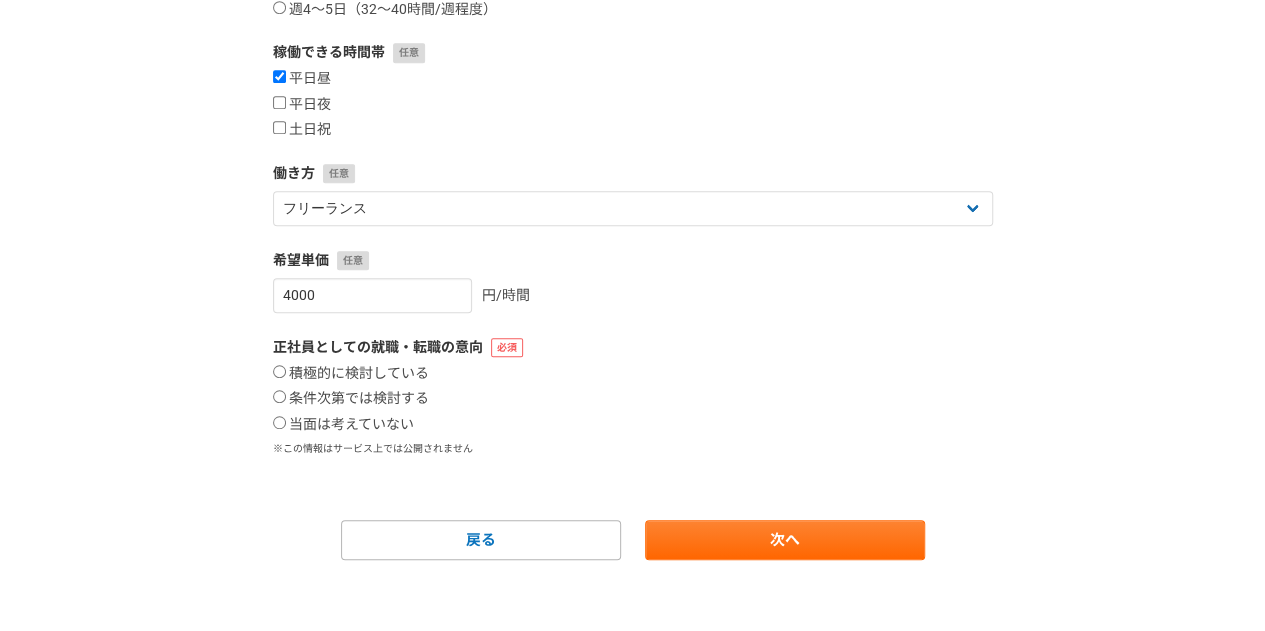 scroll, scrollTop: 493, scrollLeft: 0, axis: vertical 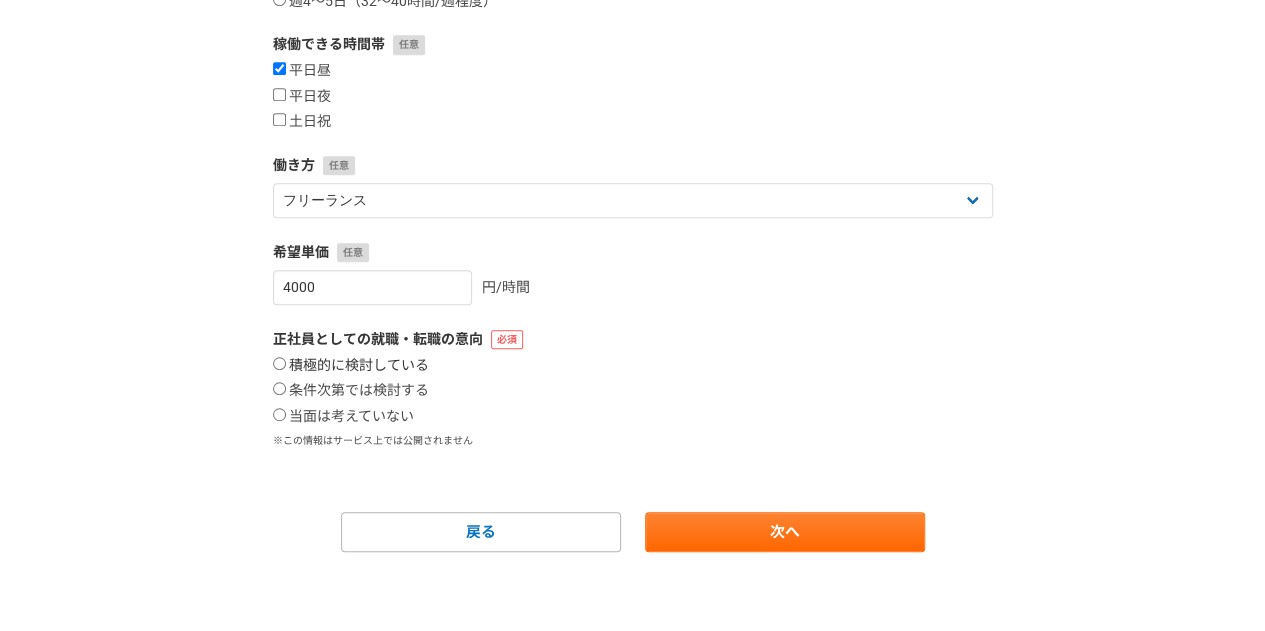 click on "積極的に検討している" at bounding box center (279, 363) 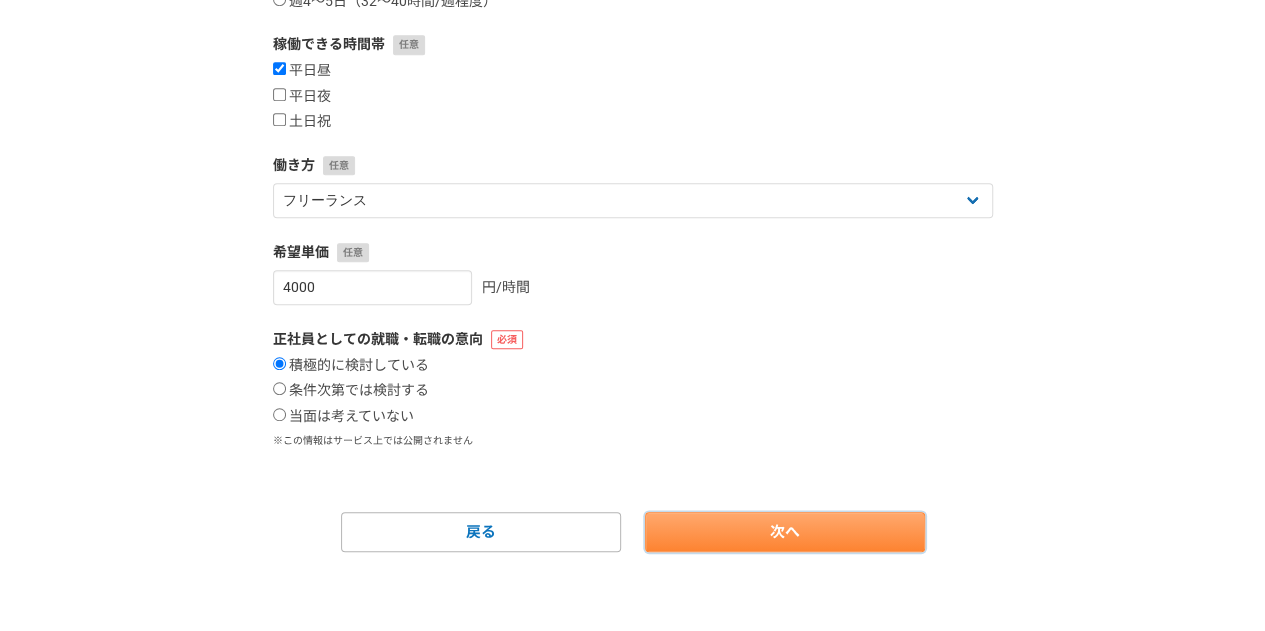 click on "次へ" at bounding box center [785, 532] 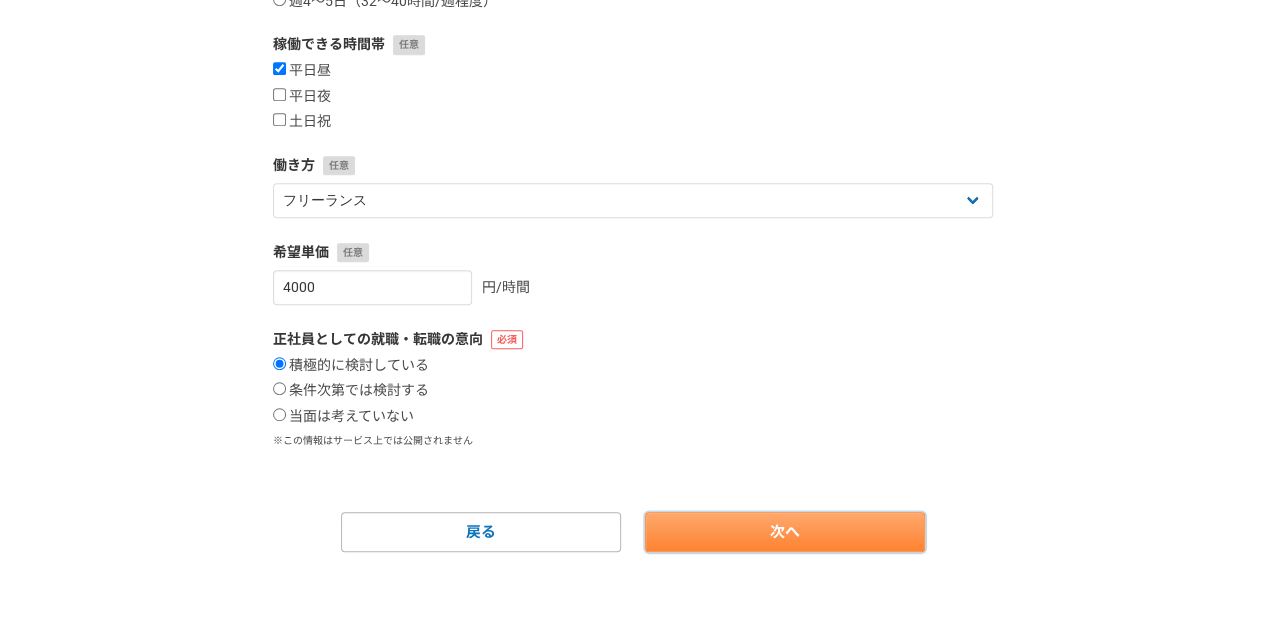 select 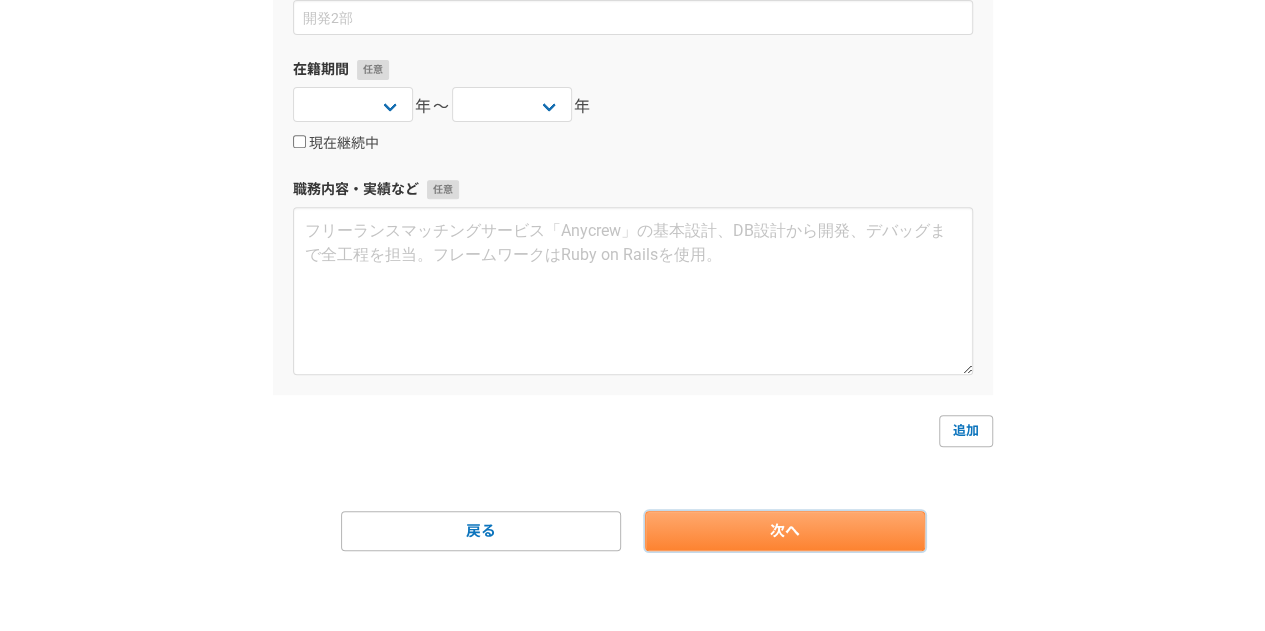scroll, scrollTop: 0, scrollLeft: 0, axis: both 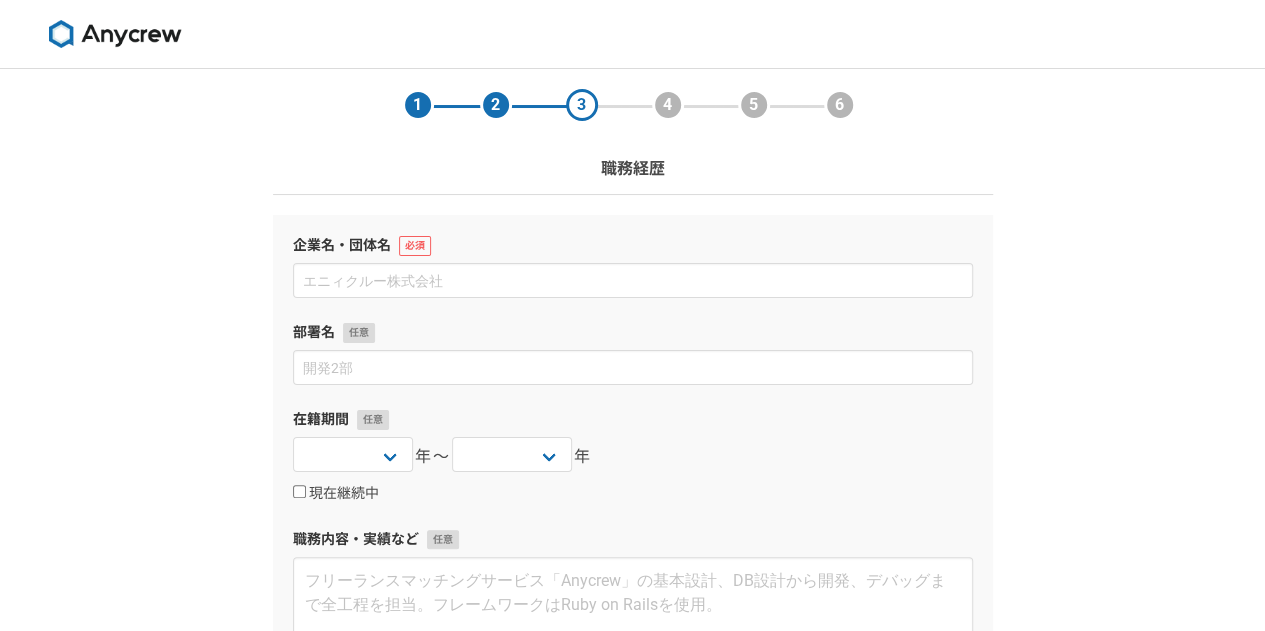 click on "1 2 3 4 5 6 職務経歴 企業名・団体名 部署名 在籍期間 [DATE] [DATE] [DATE] [DATE] [DATE] [DATE] [DATE] [DATE] [DATE] [DATE] [DATE] [DATE] [DATE] [DATE] [DATE] [DATE] [DATE] [DATE] [DATE] [DATE] [DATE] [DATE] [DATE] [DATE] [DATE] [DATE] [DATE] [DATE] [DATE] [DATE] [DATE] [DATE] [DATE] [DATE] [DATE] [DATE] [DATE] [DATE] [DATE] [DATE] [DATE] [DATE] [DATE] [DATE] [DATE] [DATE] [DATE] [DATE] [DATE] [DATE]〜 [DATE] [DATE] [DATE] [DATE] [DATE] [DATE] [DATE] [DATE] [DATE] [DATE] [DATE] [DATE] [DATE] [DATE] [DATE] [DATE] [DATE] [DATE] [DATE] [DATE] [DATE] [DATE] [DATE] [DATE] [DATE] [DATE] [DATE] [DATE] [DATE] [DATE] [DATE] [DATE] [DATE] [DATE] [DATE] [DATE] [DATE] [DATE] [DATE] [DATE] [DATE] [DATE] [DATE] [DATE] [DATE] [DATE] [DATE] [DATE] [DATE] [DATE]   現在継続中 職務内容・実績など 追加 戻る 次へ" at bounding box center (632, 525) 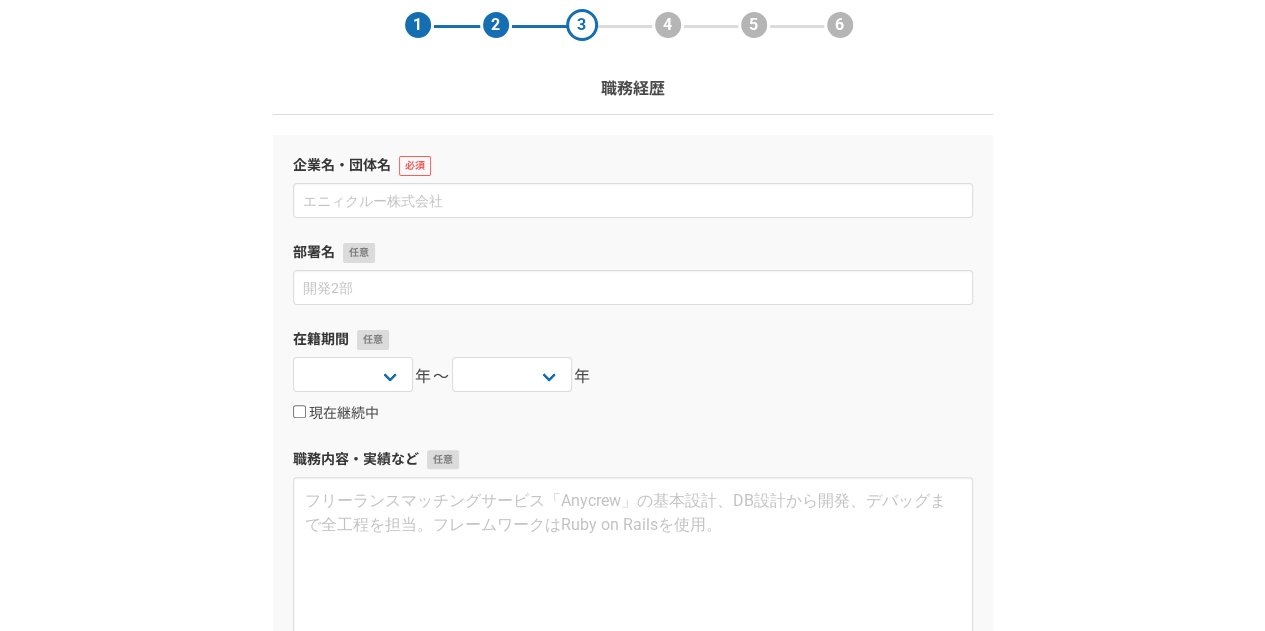 scroll, scrollTop: 0, scrollLeft: 0, axis: both 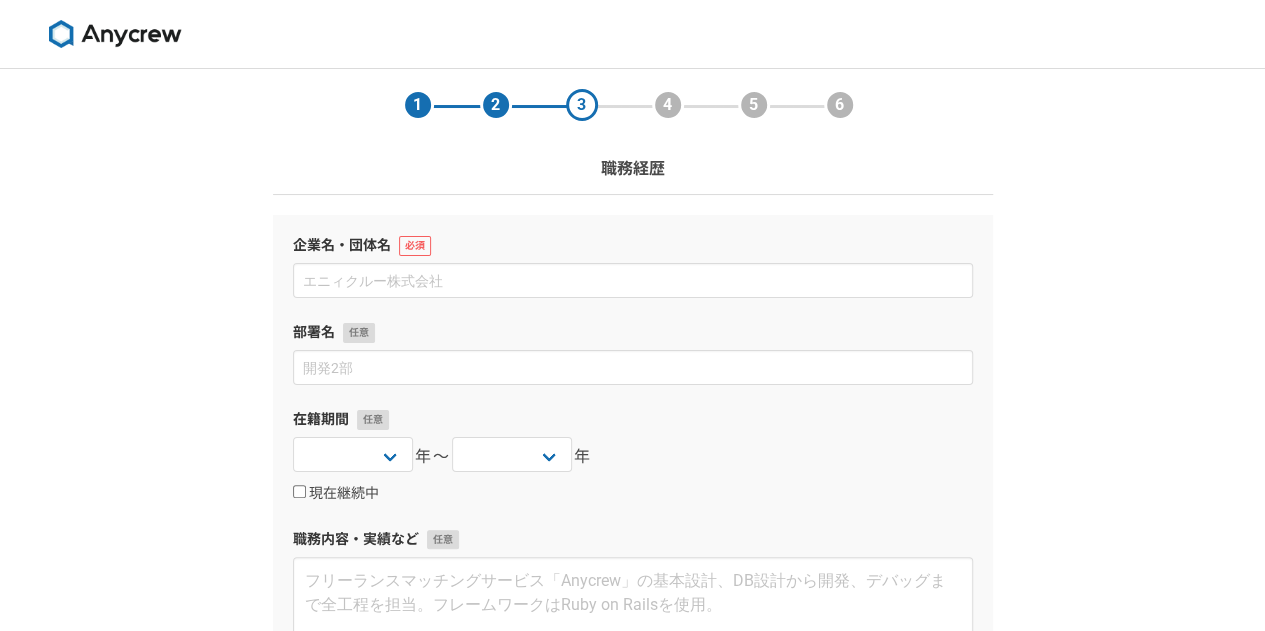 drag, startPoint x: 224, startPoint y: 327, endPoint x: 198, endPoint y: 291, distance: 44.407207 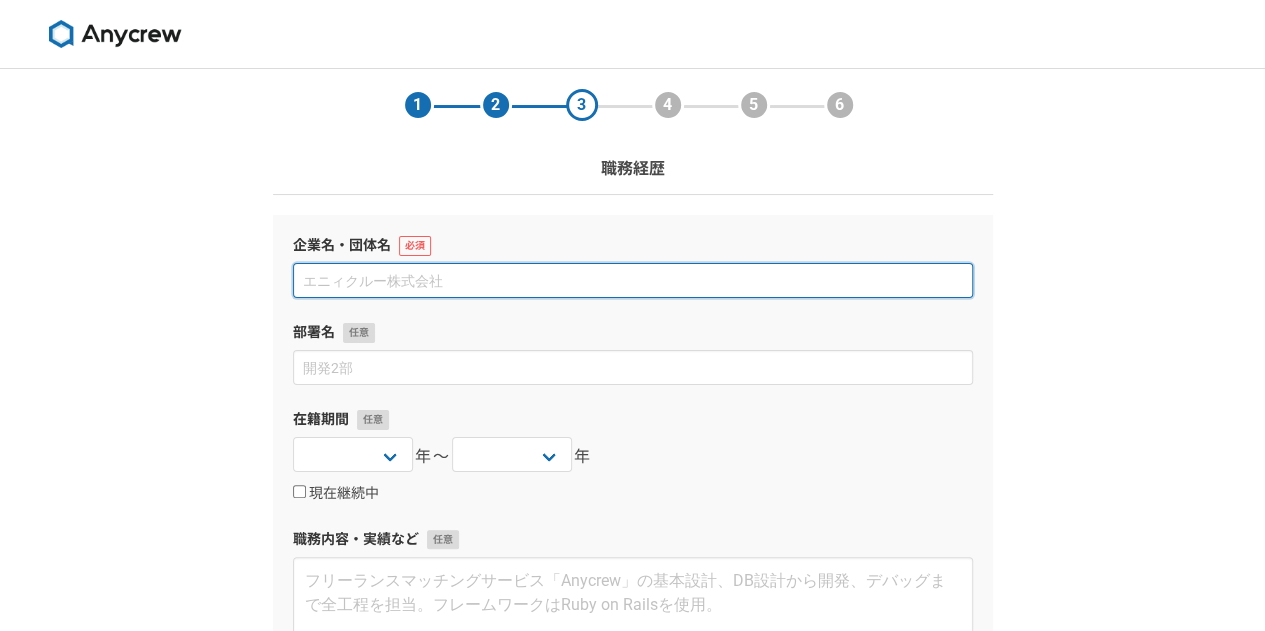 click at bounding box center [633, 280] 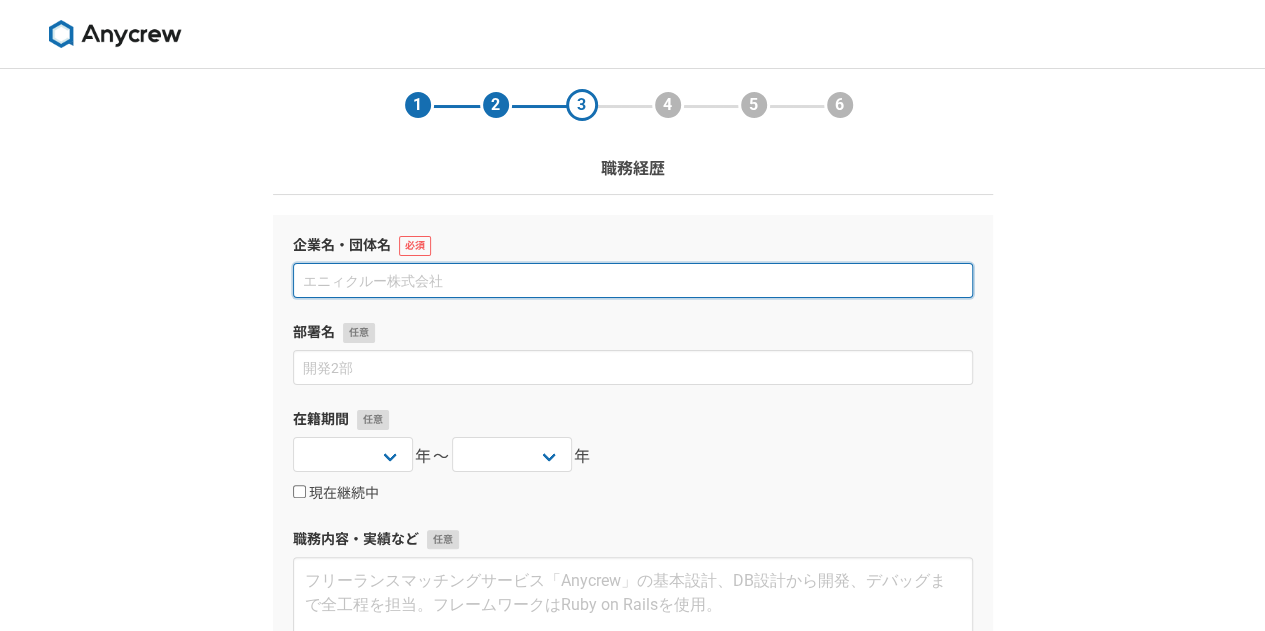 paste on "公益財団法人大分県産業創造機構／おおいたスタートアップセンター" 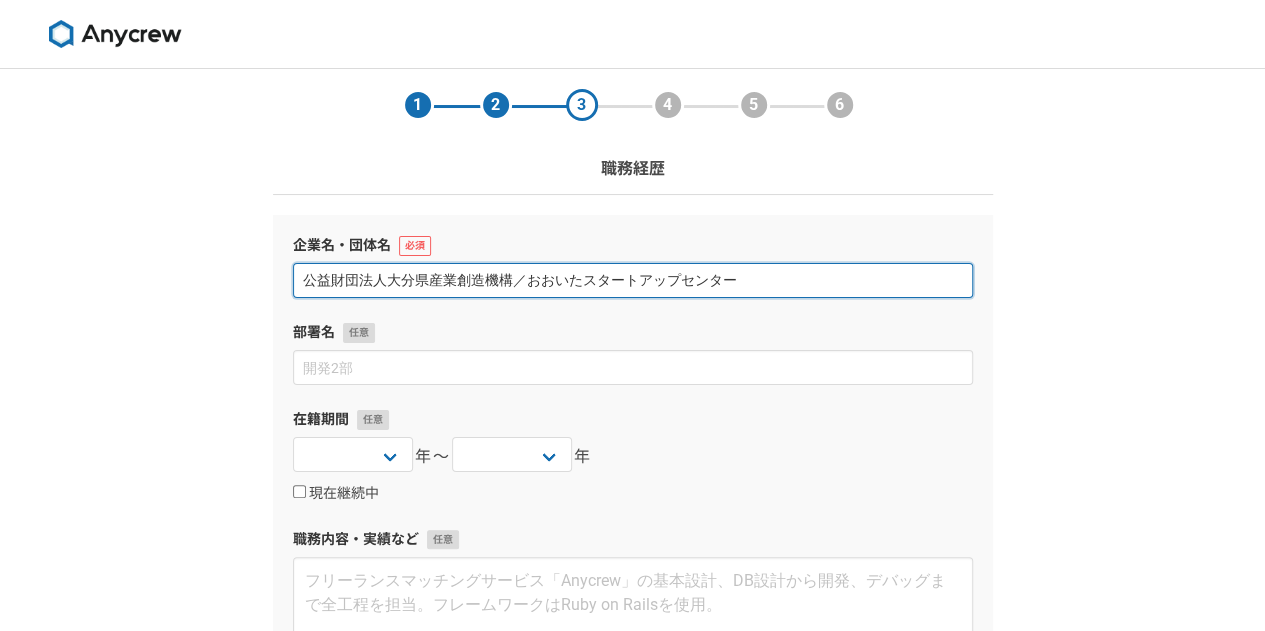 type on "公益財団法人大分県産業創造機構／おおいたスタートアップセンター" 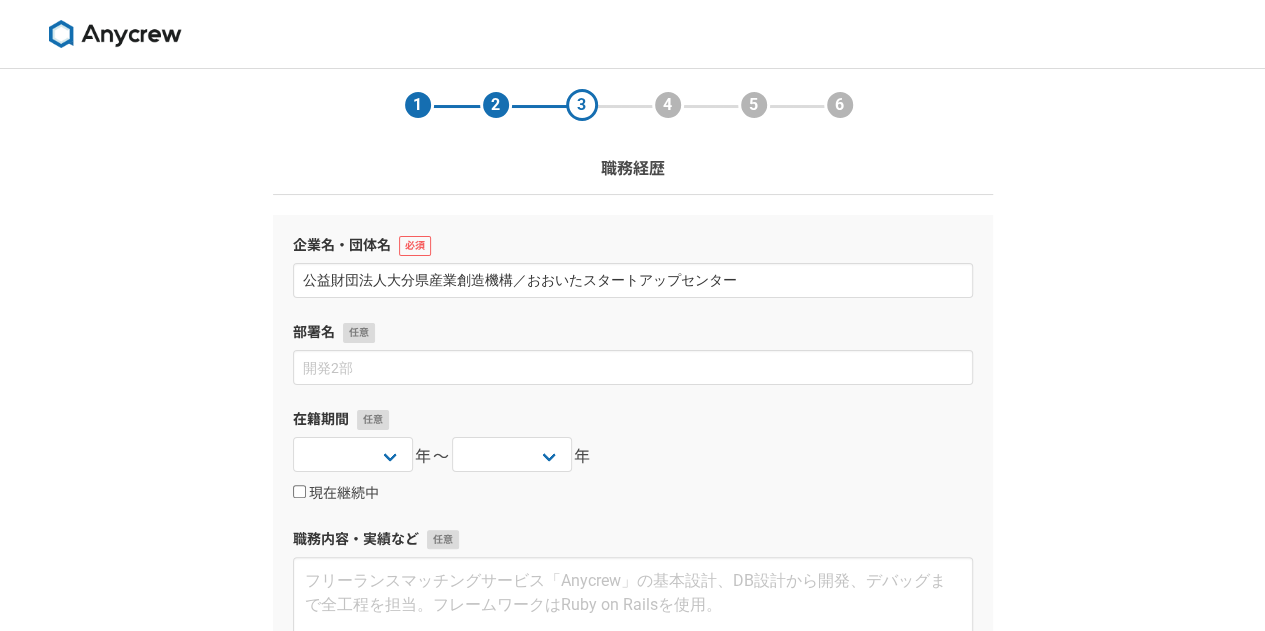 click on "1 2 3 4 5 6 職務経歴 企業名・団体名 公益財団法人大分県産業創造機構／おおいたスタートアップセンター 部署名 在籍期間 [DATE] [DATE] [DATE] [DATE] [DATE] [DATE] [DATE] [DATE] [DATE] [DATE] [DATE] [DATE] [DATE] [DATE] [DATE] [DATE] [DATE] [DATE] [DATE] [DATE] [DATE] [DATE] [DATE] [DATE] [DATE] [DATE] [DATE] [DATE] [DATE] [DATE] [DATE] [DATE] [DATE] [DATE] [DATE] [DATE] [DATE] [DATE] [DATE] [DATE] [DATE] [DATE] [DATE] [DATE] [DATE] [DATE] [DATE] [DATE] [DATE] [DATE]〜 [DATE] [DATE] [DATE] [DATE] [DATE] [DATE] [DATE] [DATE] [DATE] [DATE] [DATE] [DATE] [DATE] [DATE] [DATE] [DATE] [DATE] [DATE] [DATE] [DATE] [DATE] [DATE] [DATE] [DATE] [DATE] [DATE] [DATE] [DATE] [DATE] [DATE] [DATE] [DATE] [DATE] [DATE] [DATE] [DATE] [DATE] [DATE] [DATE] [DATE] [DATE] [DATE] [DATE] [DATE] [DATE] [DATE] [DATE] [DATE] [DATE] [DATE]   現在継続中 職務内容・実績など 追加 戻る 次へ" at bounding box center [632, 525] 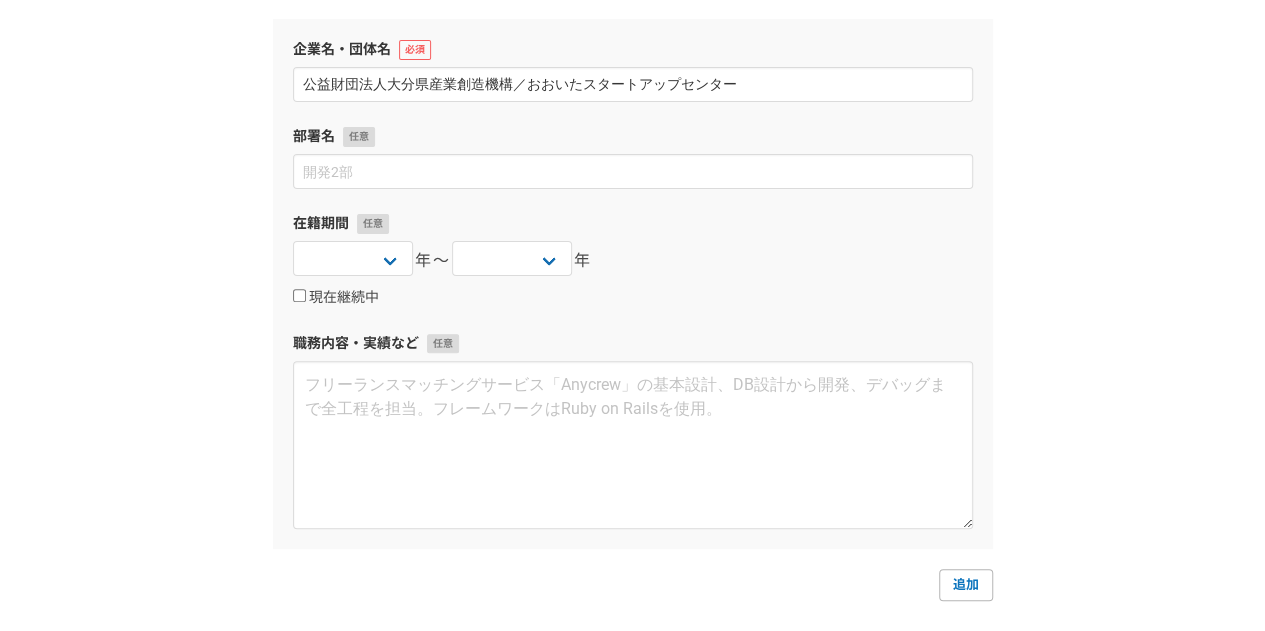 scroll, scrollTop: 196, scrollLeft: 0, axis: vertical 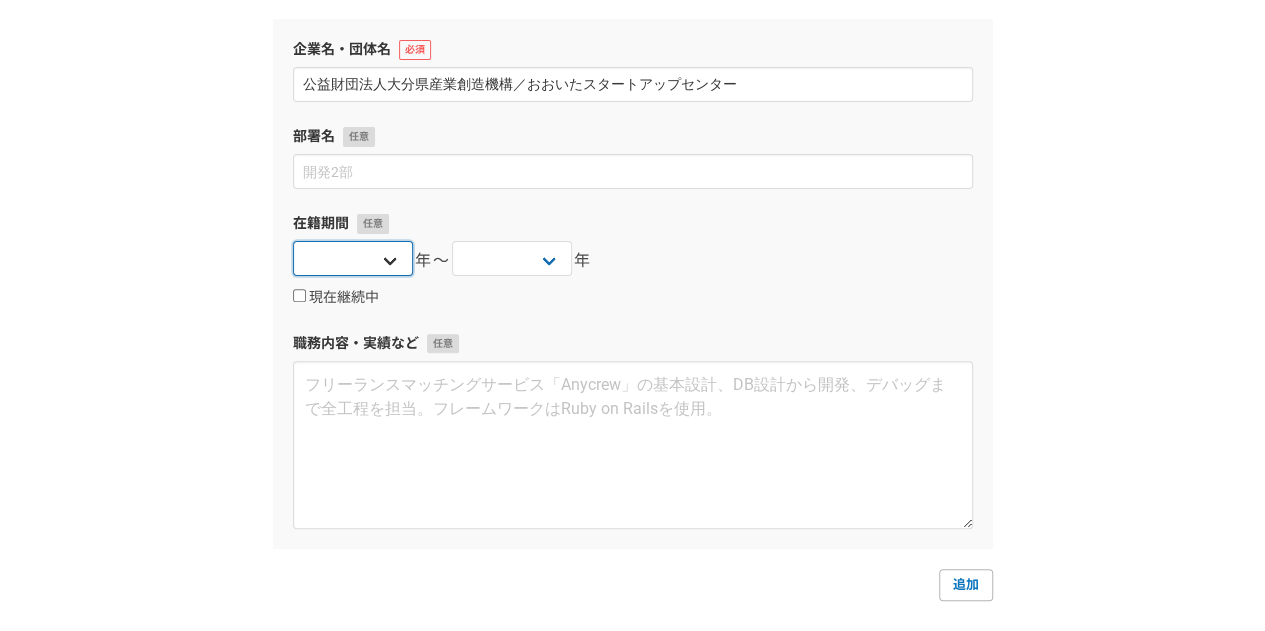 click on "2025 2024 2023 2022 2021 2020 2019 2018 2017 2016 2015 2014 2013 2012 2011 2010 2009 2008 2007 2006 2005 2004 2003 2002 2001 2000 1999 1998 1997 1996 1995 1994 1993 1992 1991 1990 1989 1988 1987 1986 1985 1984 1983 1982 1981 1980 1979 1978 1977 1976" at bounding box center (353, 258) 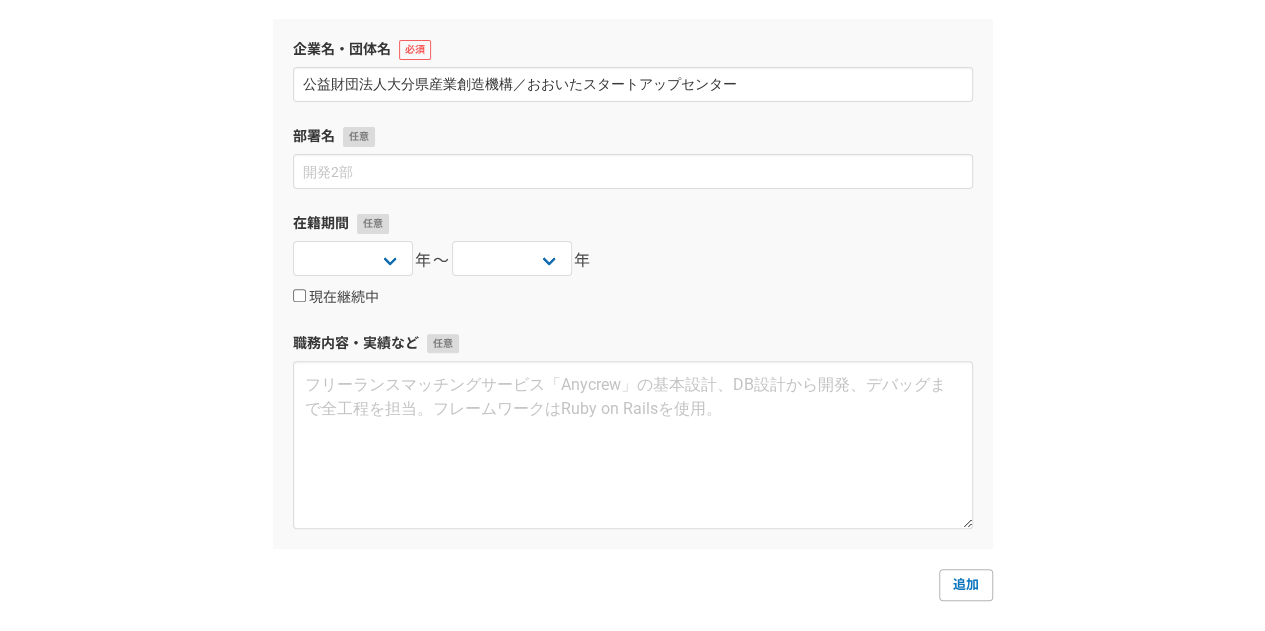 click on "1 2 3 4 5 6 職務経歴 企業名・団体名 公益財団法人大分県産業創造機構／おおいたスタートアップセンター 部署名 在籍期間 [DATE] [DATE] [DATE] [DATE] [DATE] [DATE] [DATE] [DATE] [DATE] [DATE] [DATE] [DATE] [DATE] [DATE] [DATE] [DATE] [DATE] [DATE] [DATE] [DATE] [DATE] [DATE] [DATE] [DATE] [DATE] [DATE] [DATE] [DATE] [DATE] [DATE] [DATE] [DATE] [DATE] [DATE] [DATE] [DATE] [DATE] [DATE] [DATE] [DATE] [DATE] [DATE] [DATE] [DATE] [DATE] [DATE] [DATE] [DATE] [DATE] [DATE]〜 [DATE] [DATE] [DATE] [DATE] [DATE] [DATE] [DATE] [DATE] [DATE] [DATE] [DATE] [DATE] [DATE] [DATE] [DATE] [DATE] [DATE] [DATE] [DATE] [DATE] [DATE] [DATE] [DATE] [DATE] [DATE] [DATE] [DATE] [DATE] [DATE] [DATE] [DATE] [DATE] [DATE] [DATE] [DATE] [DATE] [DATE] [DATE] [DATE] [DATE] [DATE] [DATE] [DATE] [DATE] [DATE] [DATE] [DATE] [DATE] [DATE] [DATE]   現在継続中 職務内容・実績など 追加 戻る 次へ" at bounding box center (632, 329) 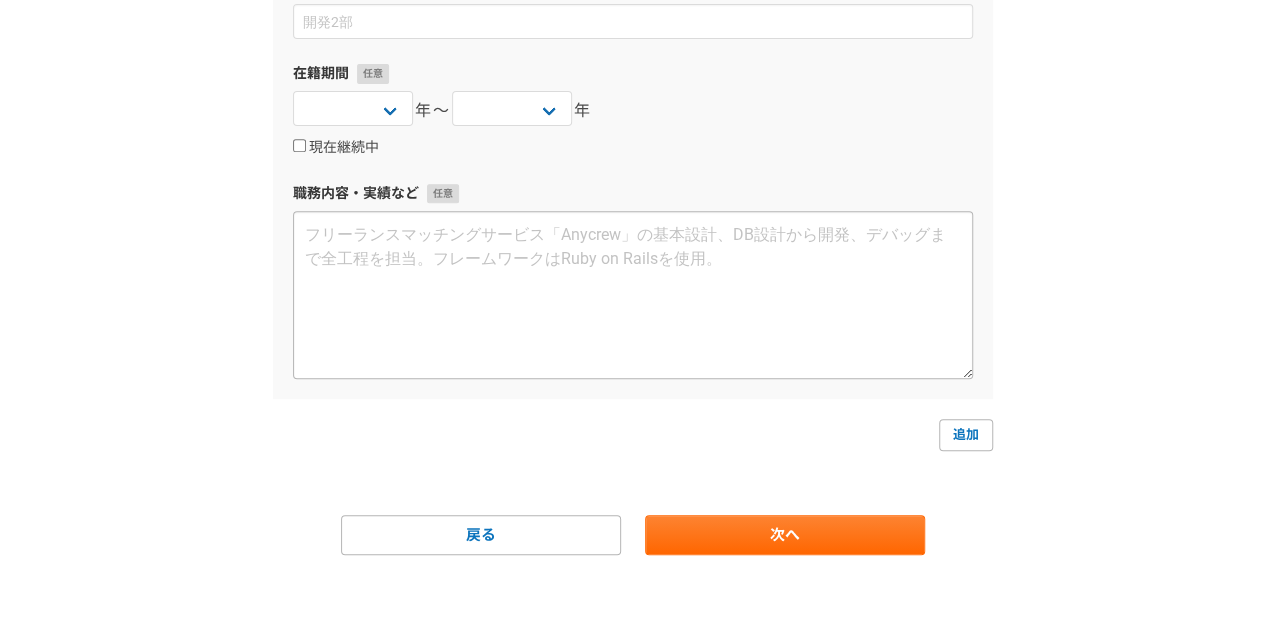 scroll, scrollTop: 348, scrollLeft: 0, axis: vertical 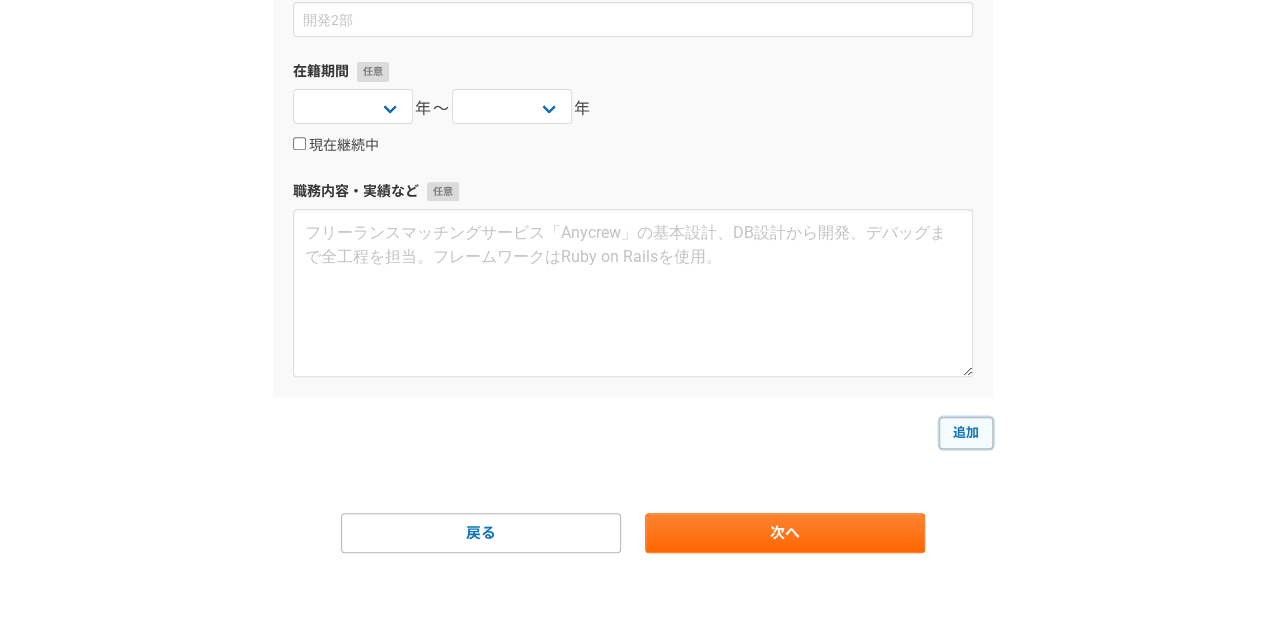 click on "追加" at bounding box center (966, 433) 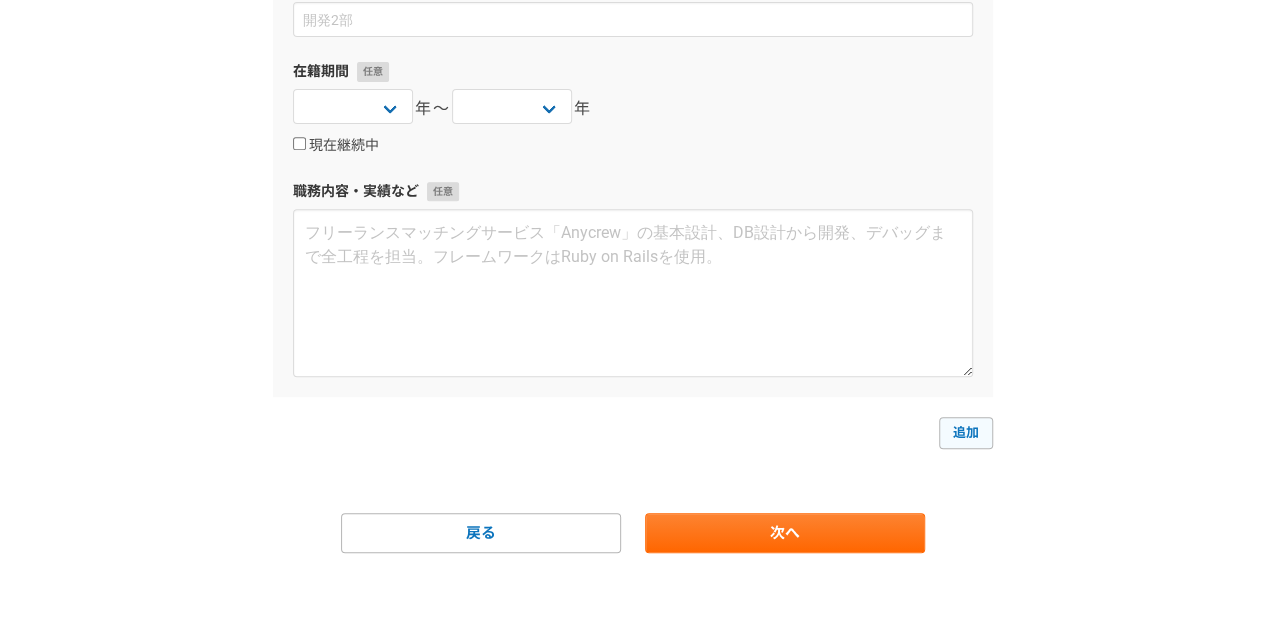 select 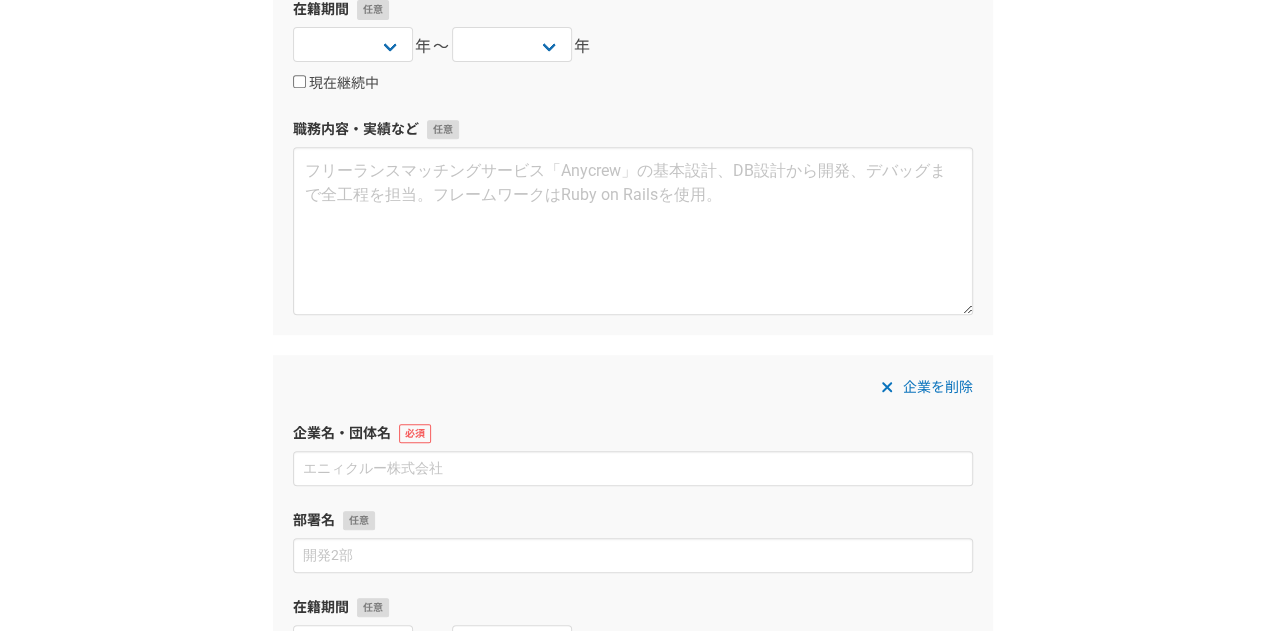 scroll, scrollTop: 504, scrollLeft: 0, axis: vertical 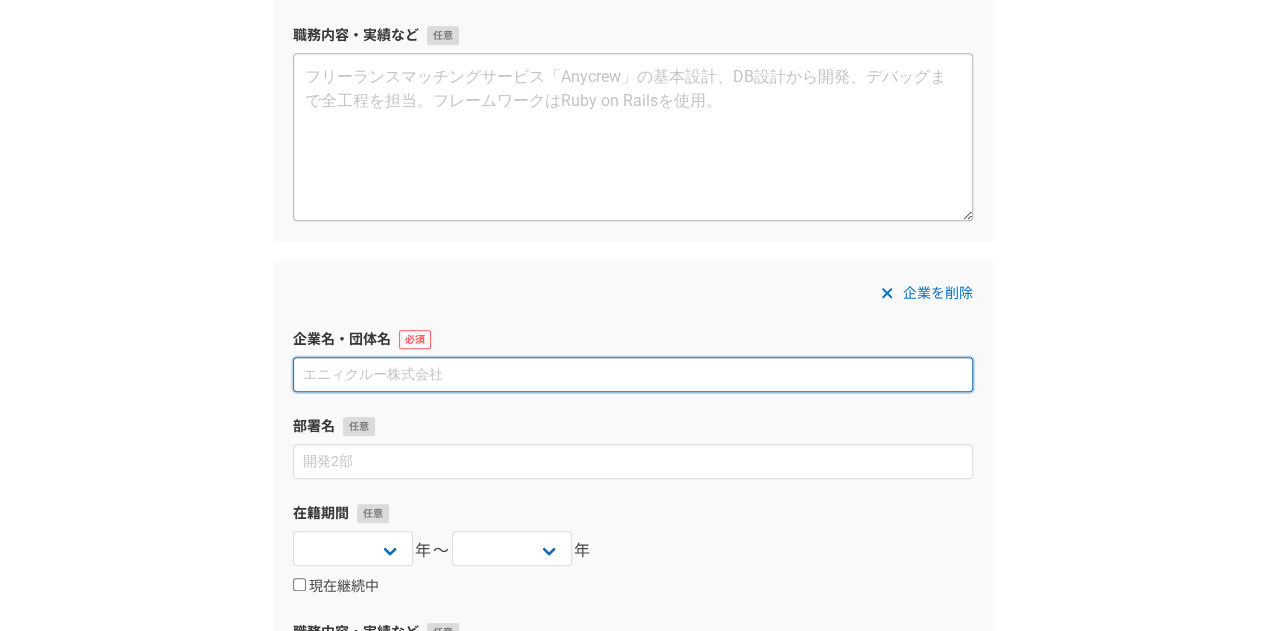 paste on "大分市情報学習センター" 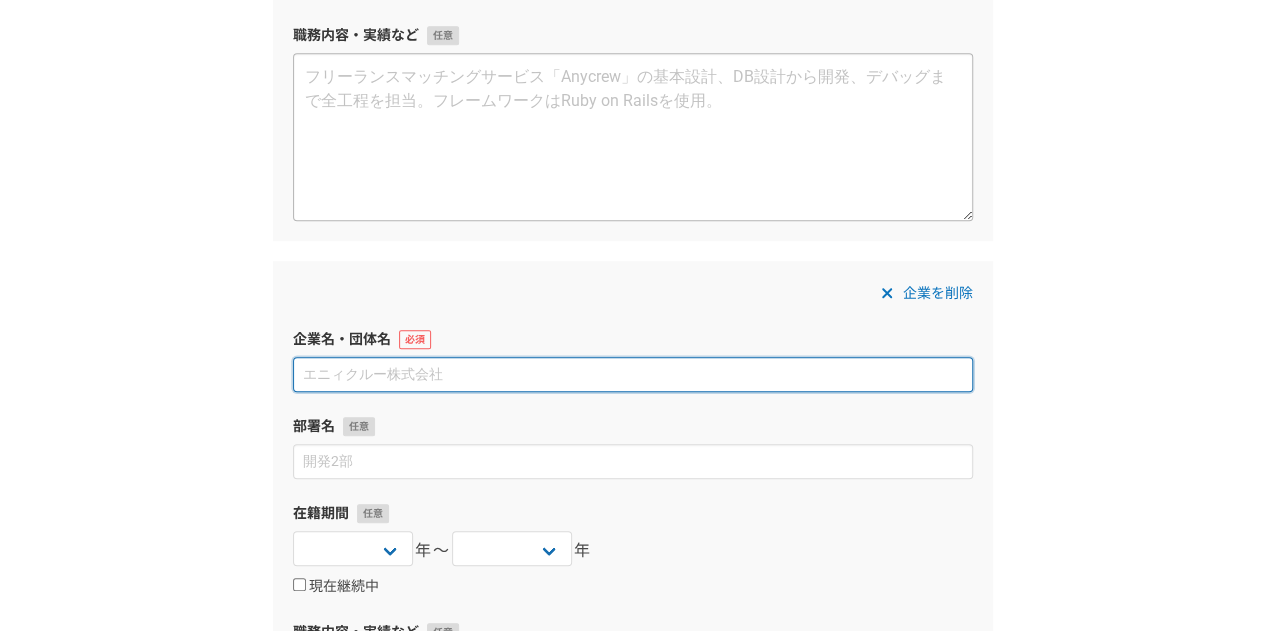type on "大分市情報学習センター" 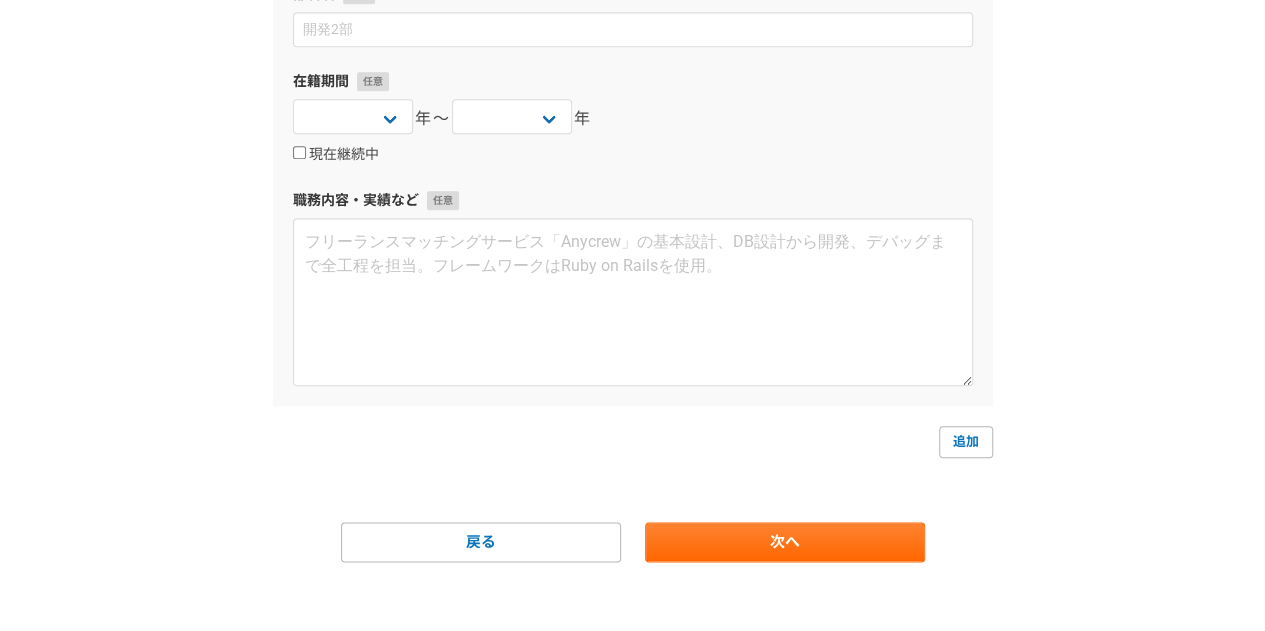 scroll, scrollTop: 942, scrollLeft: 0, axis: vertical 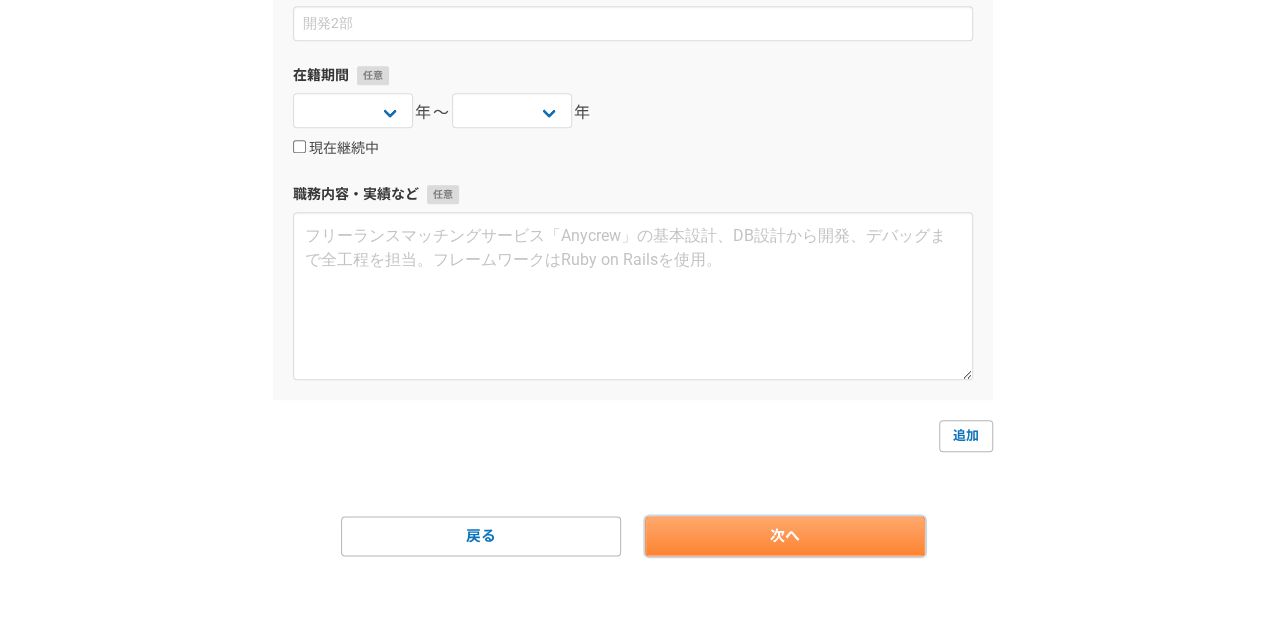 click on "次へ" at bounding box center (785, 536) 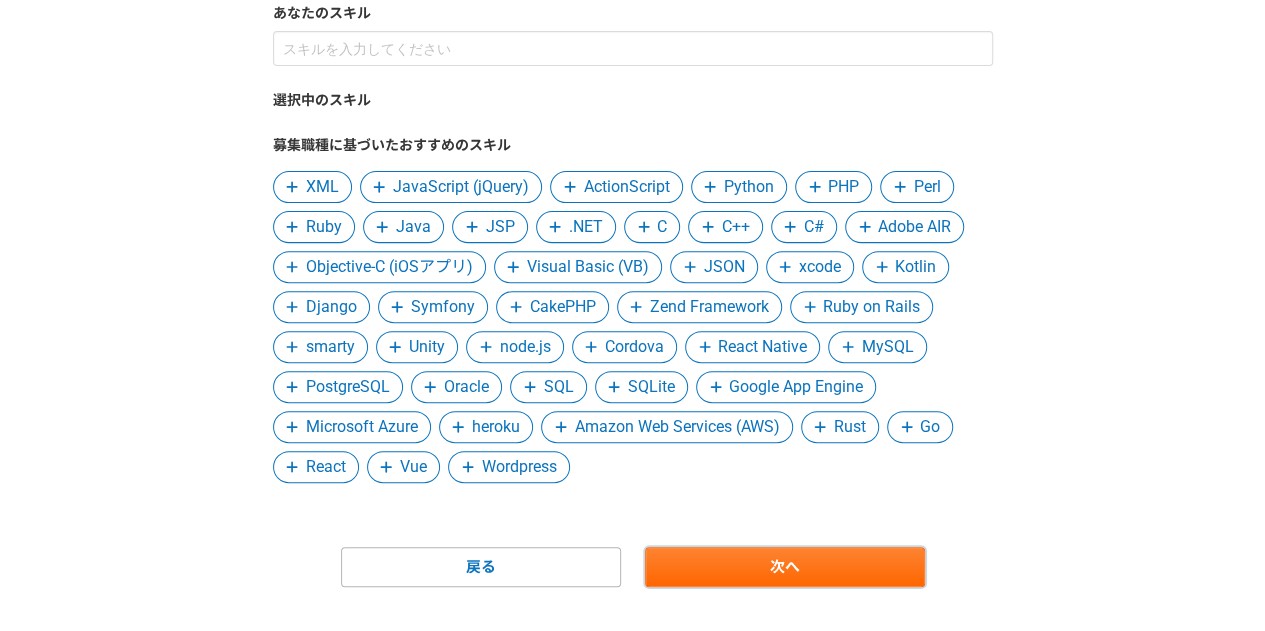scroll, scrollTop: 233, scrollLeft: 0, axis: vertical 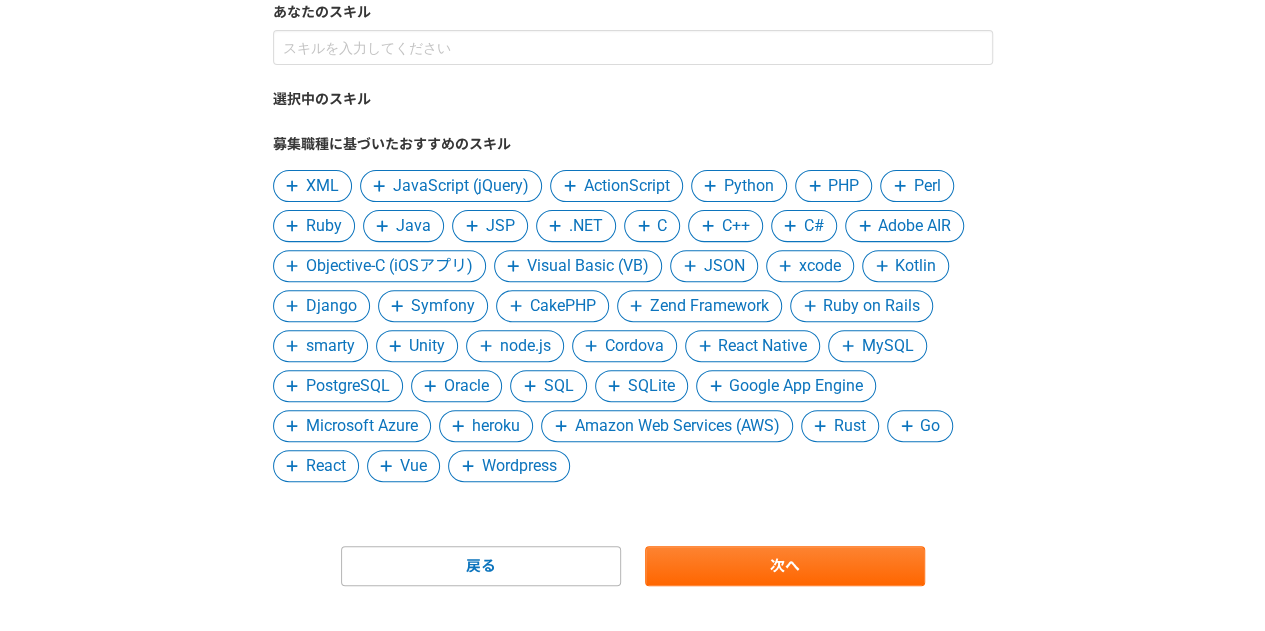 click on "Python" at bounding box center (749, 186) 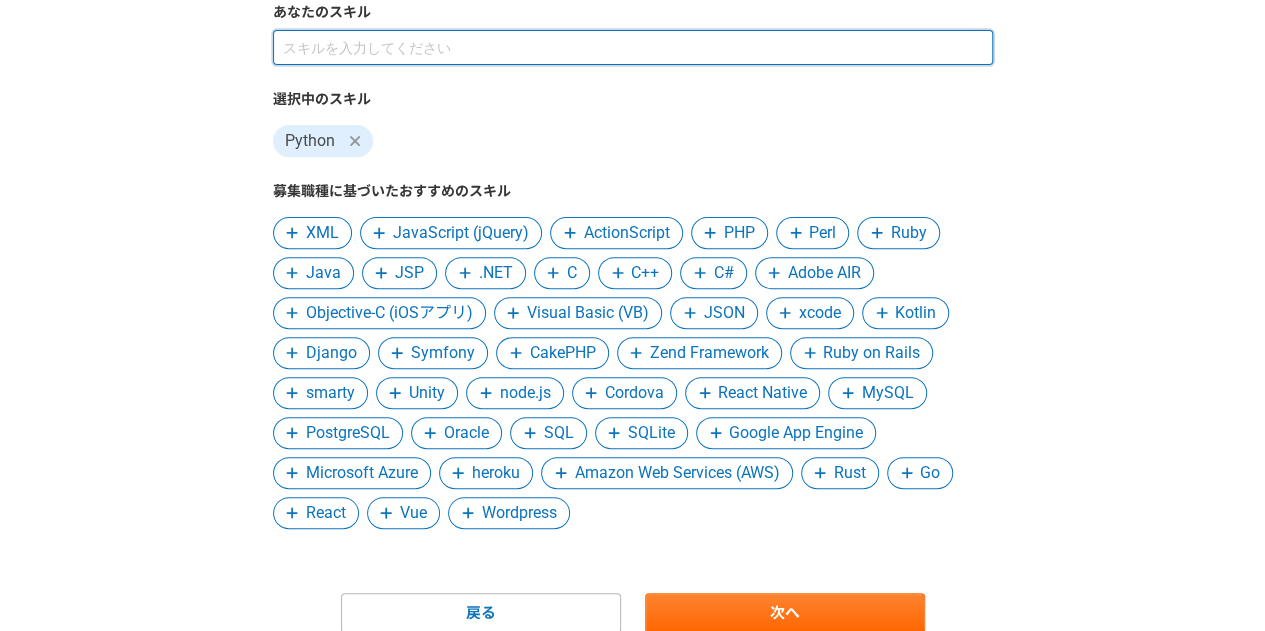 click at bounding box center [633, 47] 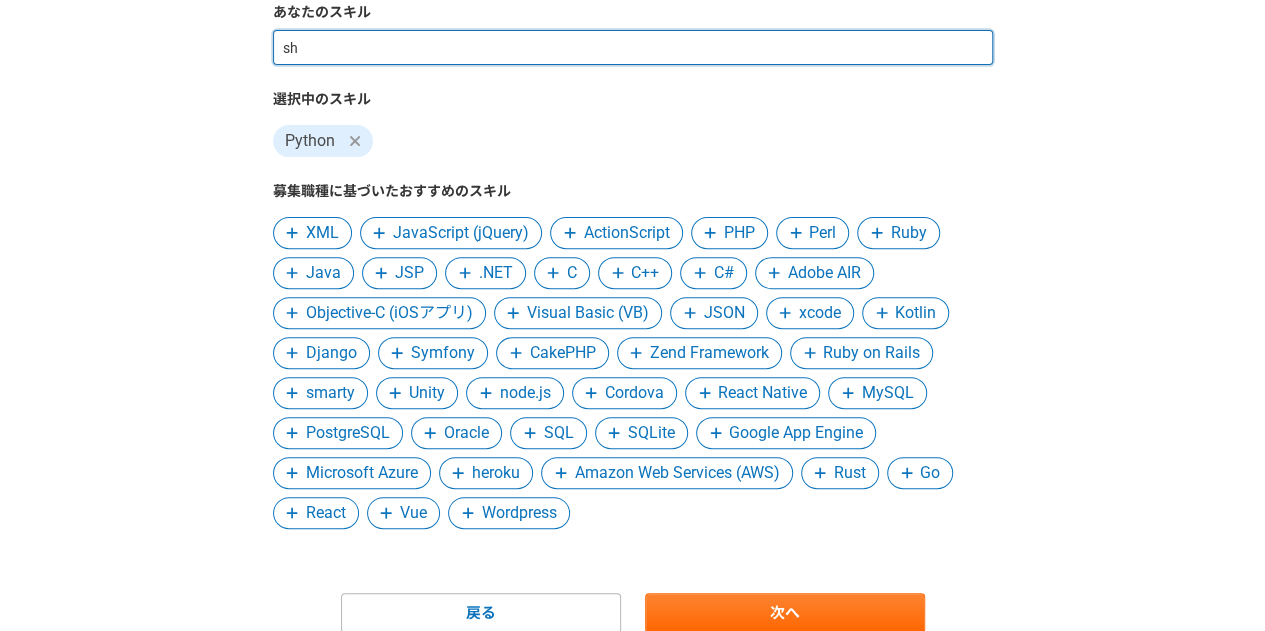 type on "s" 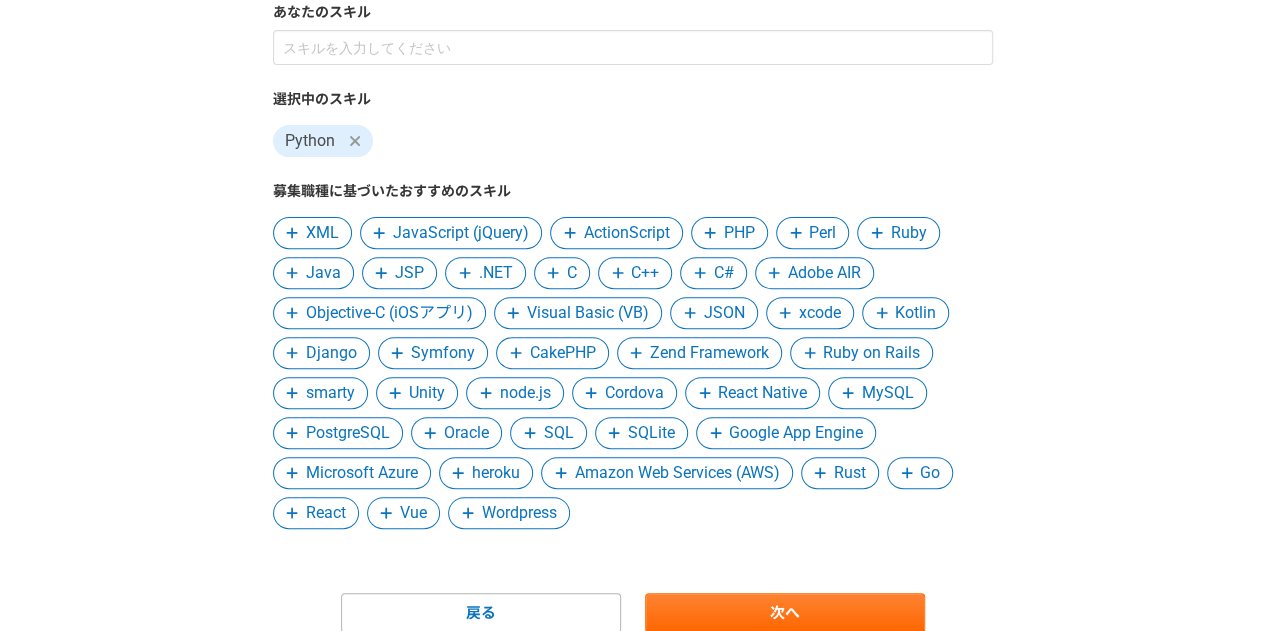click on "SQLite" at bounding box center (651, 433) 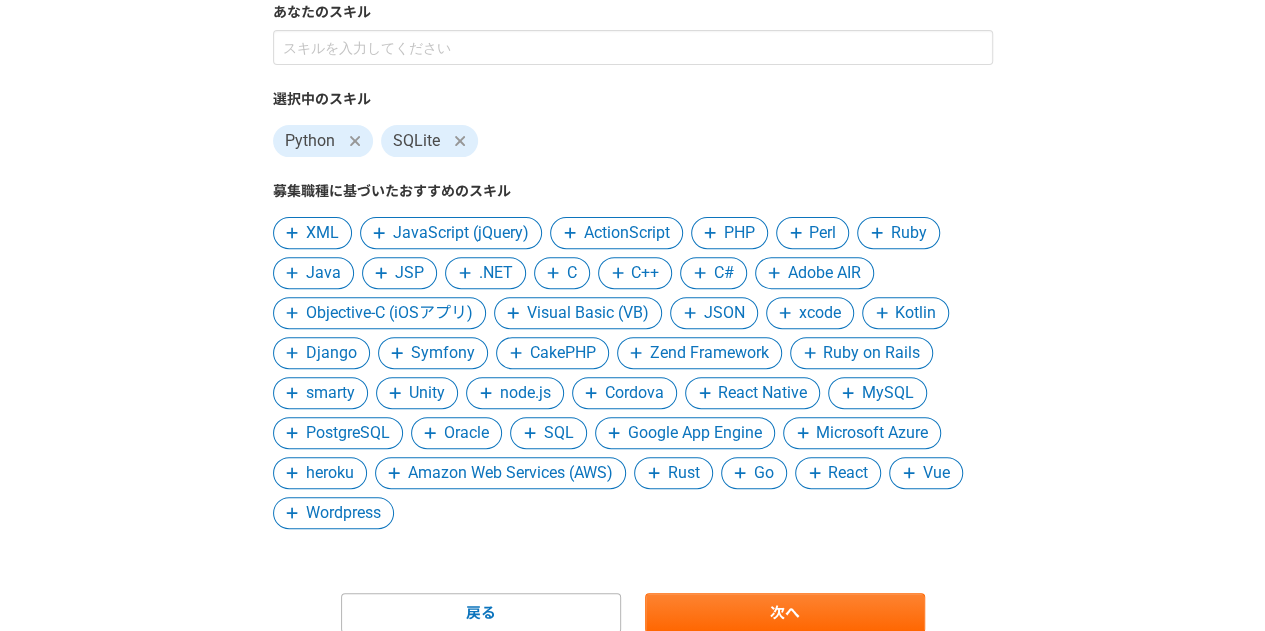 click on "Visual Basic (VB)" at bounding box center (588, 313) 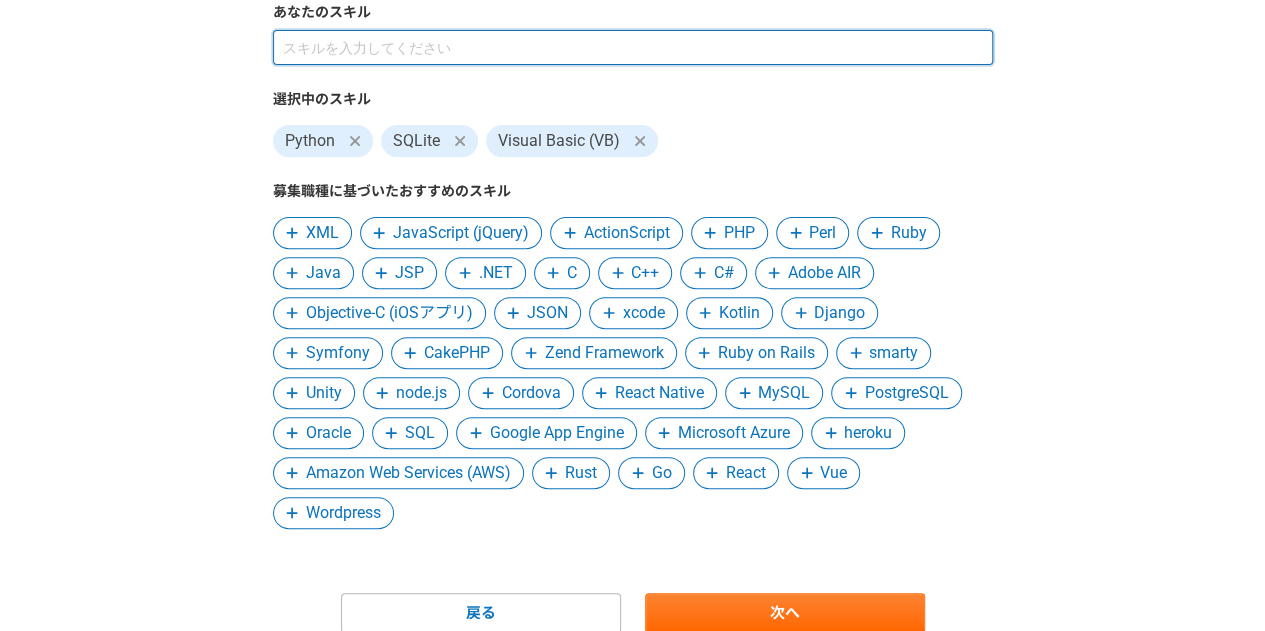 click at bounding box center [633, 47] 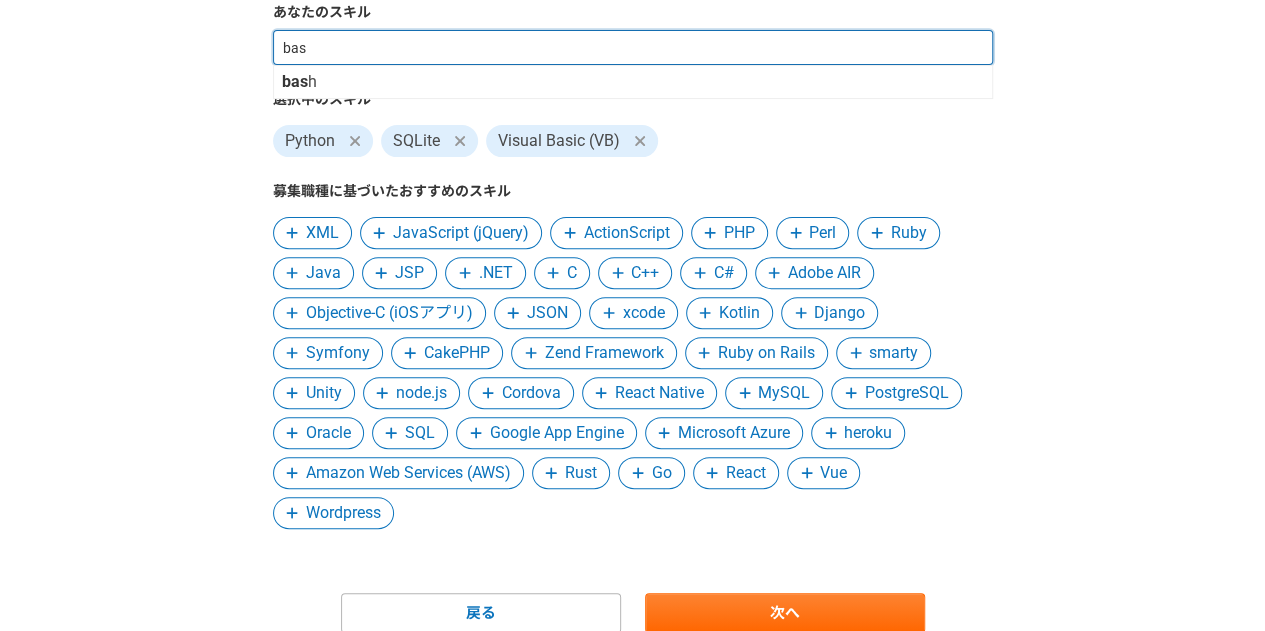 type on "bash" 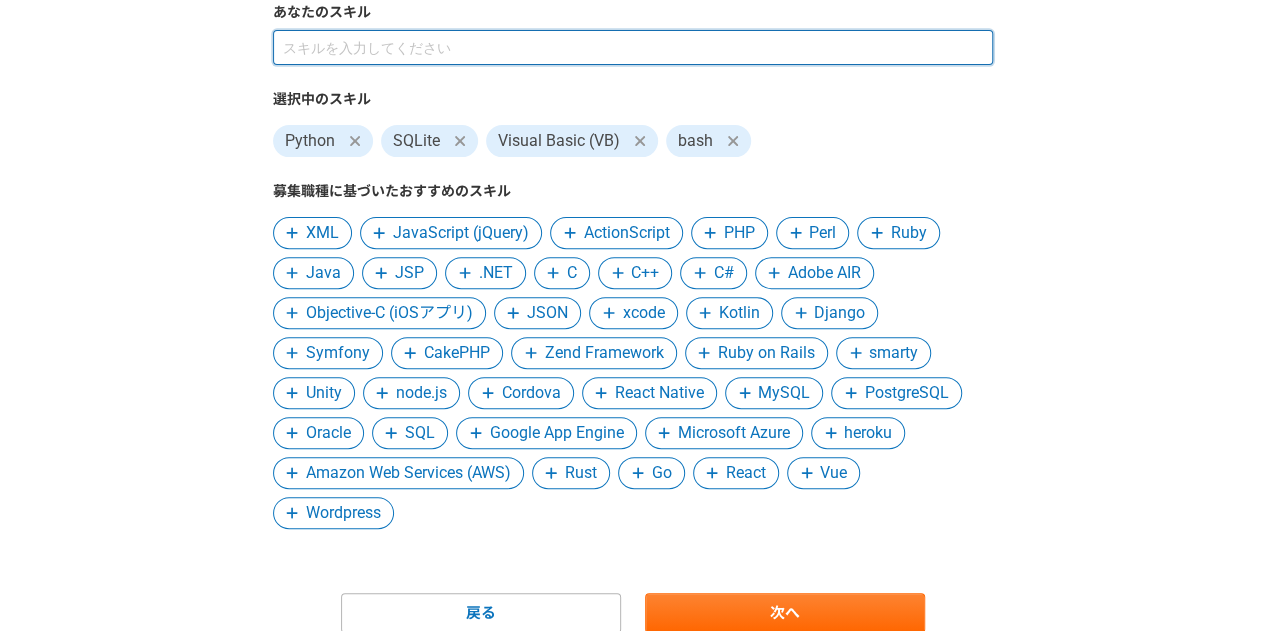 click at bounding box center (633, 47) 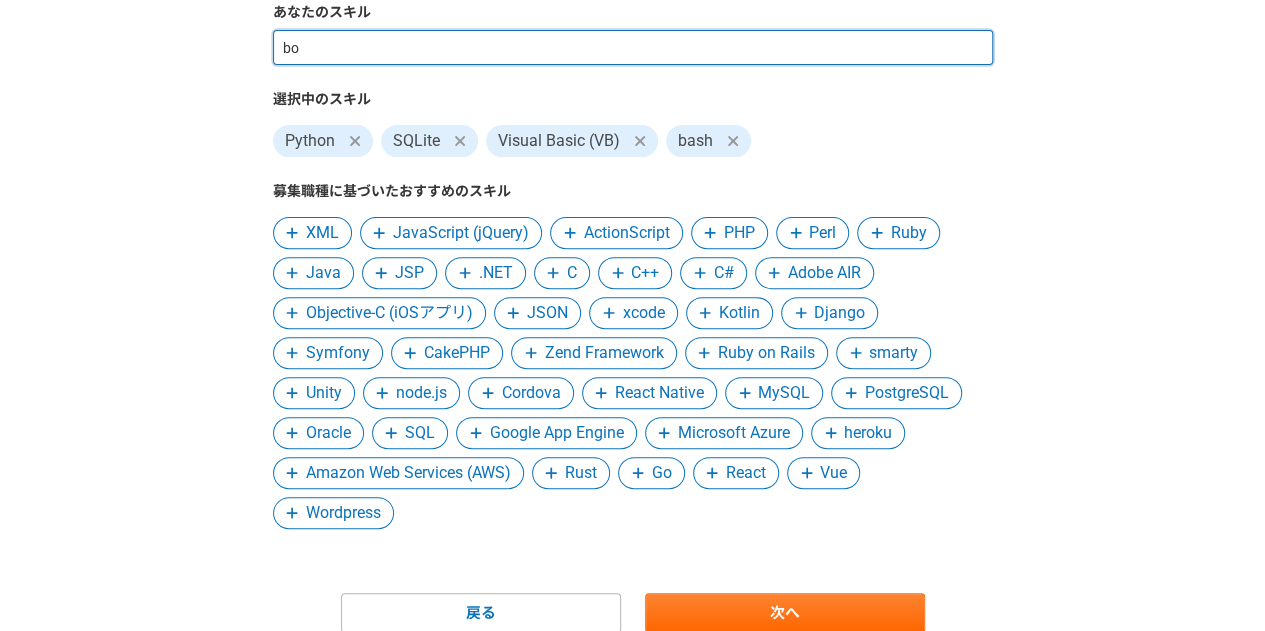 type on "b" 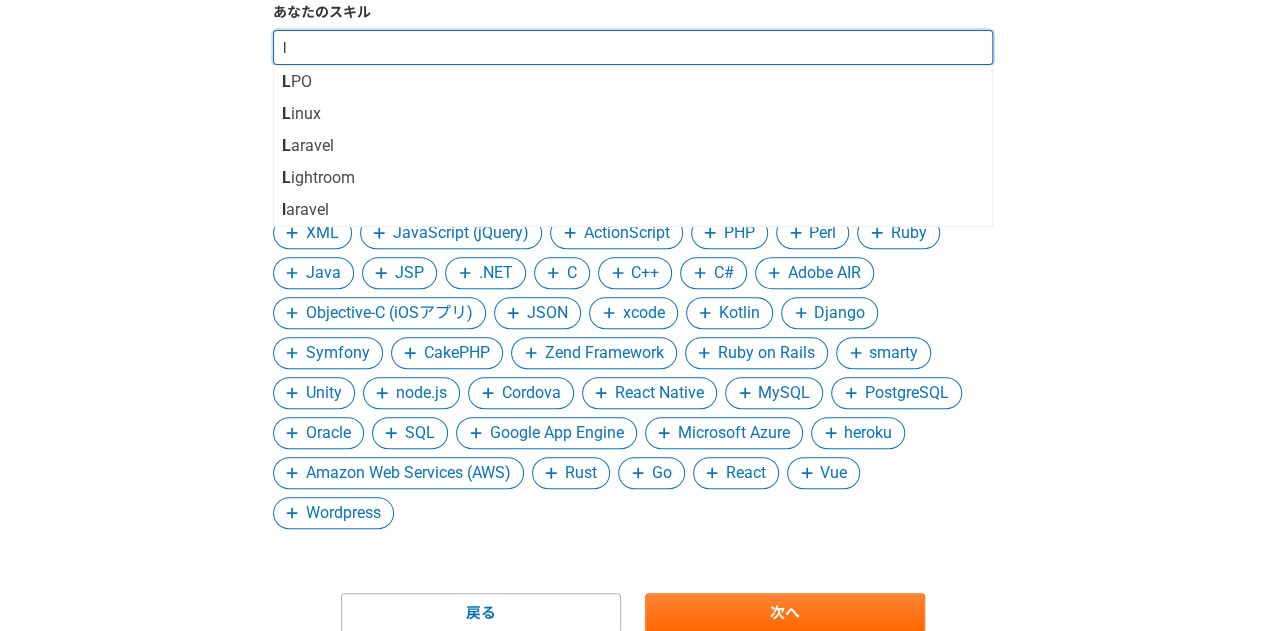 type on "li" 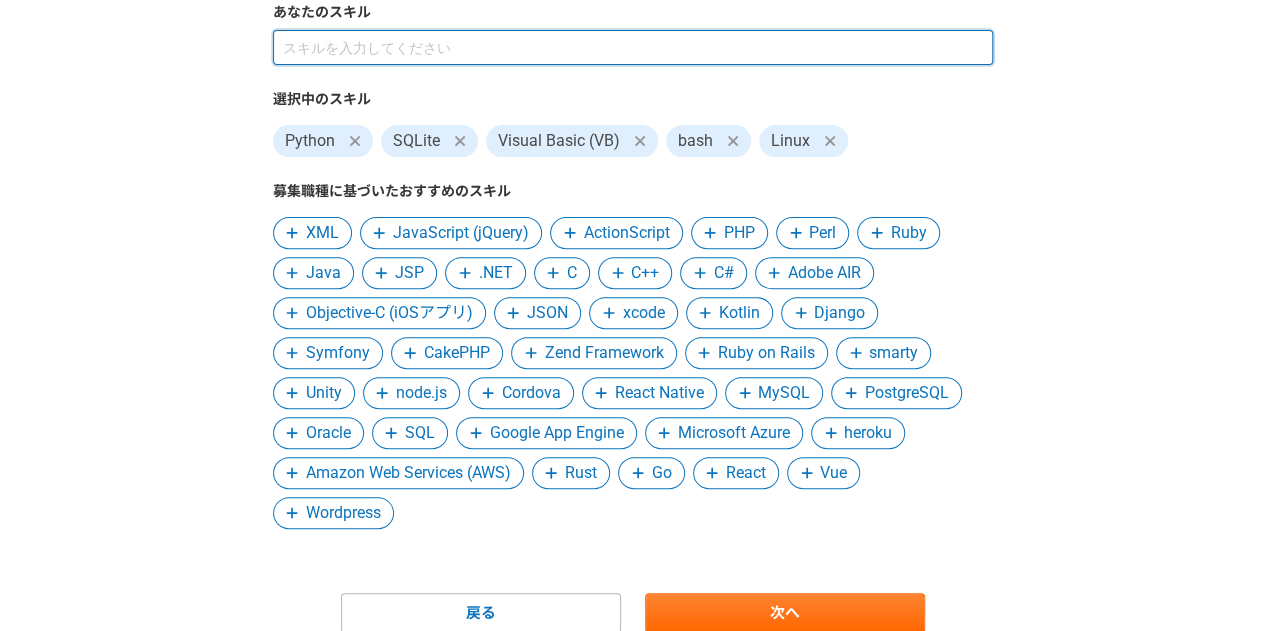 click at bounding box center (633, 47) 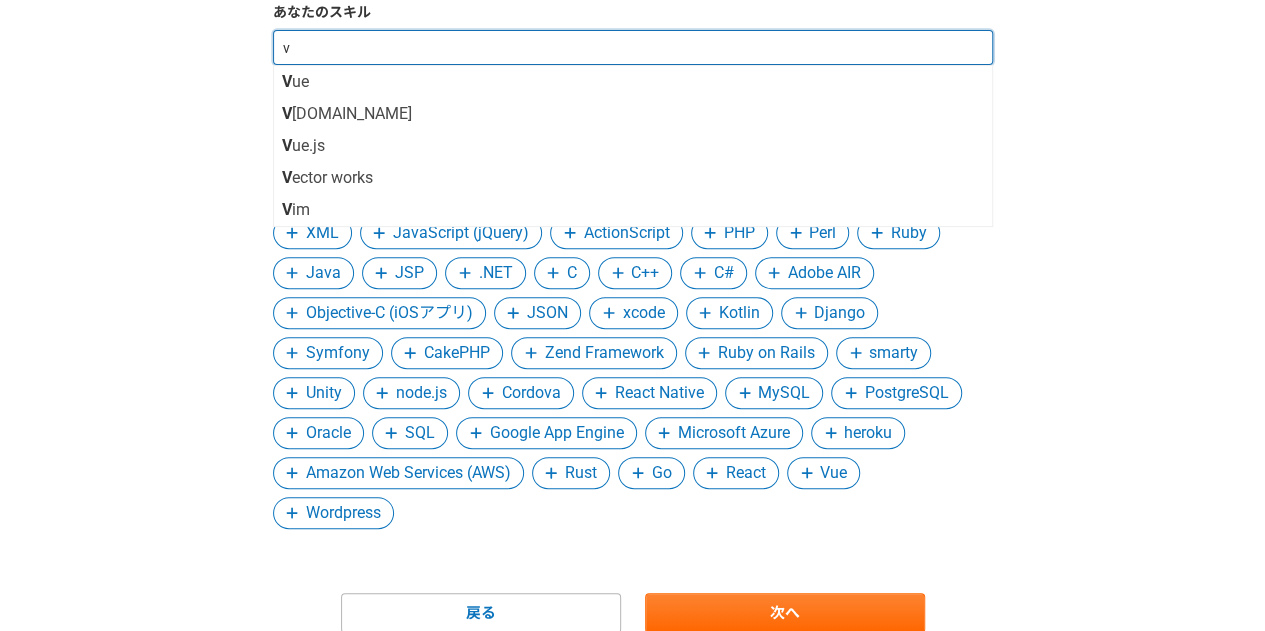 type on "vb" 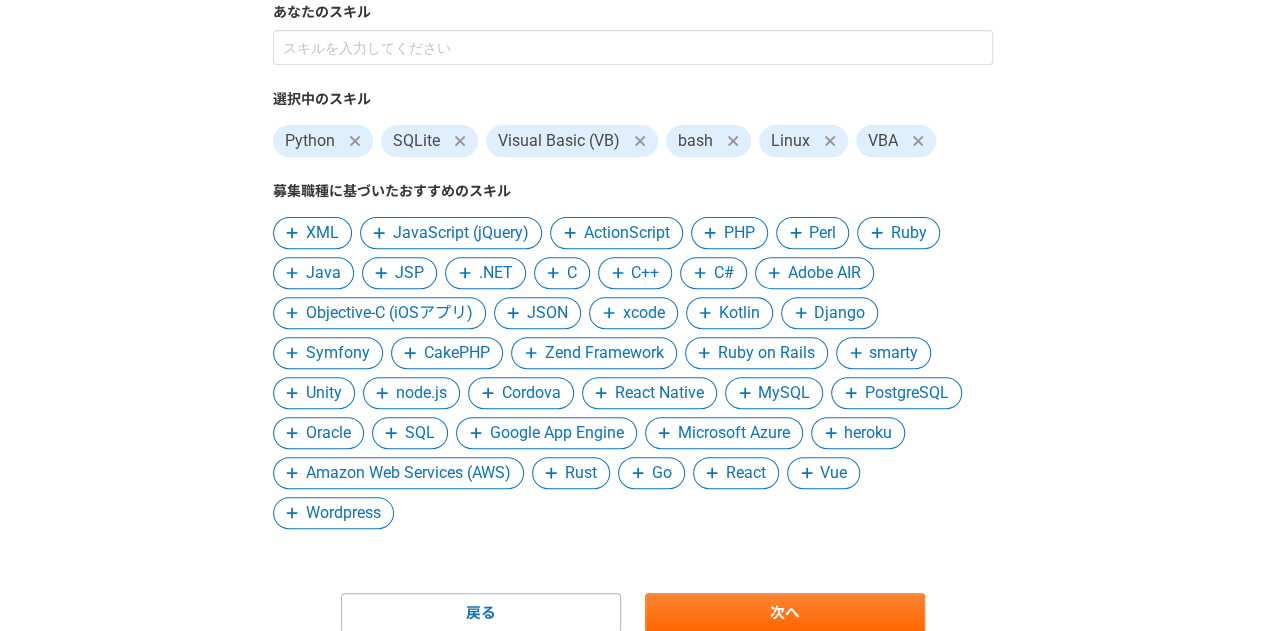click on "1 2 3 4 5 6 スキル あなたのスキル 選択中のスキル Python SQLite Visual Basic (VB) bash Linux VBA 募集職種に基づいたおすすめのスキル XML JavaScript (jQuery) ActionScript PHP Perl Ruby Java JSP .NET C C++ C# Adobe AIR Objective-C (iOSアプリ) JSON xcode Kotlin Django Symfony CakePHP Zend Framework Ruby on Rails smarty Unity node.js Cordova React Native MySQL PostgreSQL Oracle SQL Google App Engine Microsoft Azure heroku Amazon Web Services (AWS) Rust Go React Vue Wordpress 戻る 次へ" at bounding box center (632, 274) 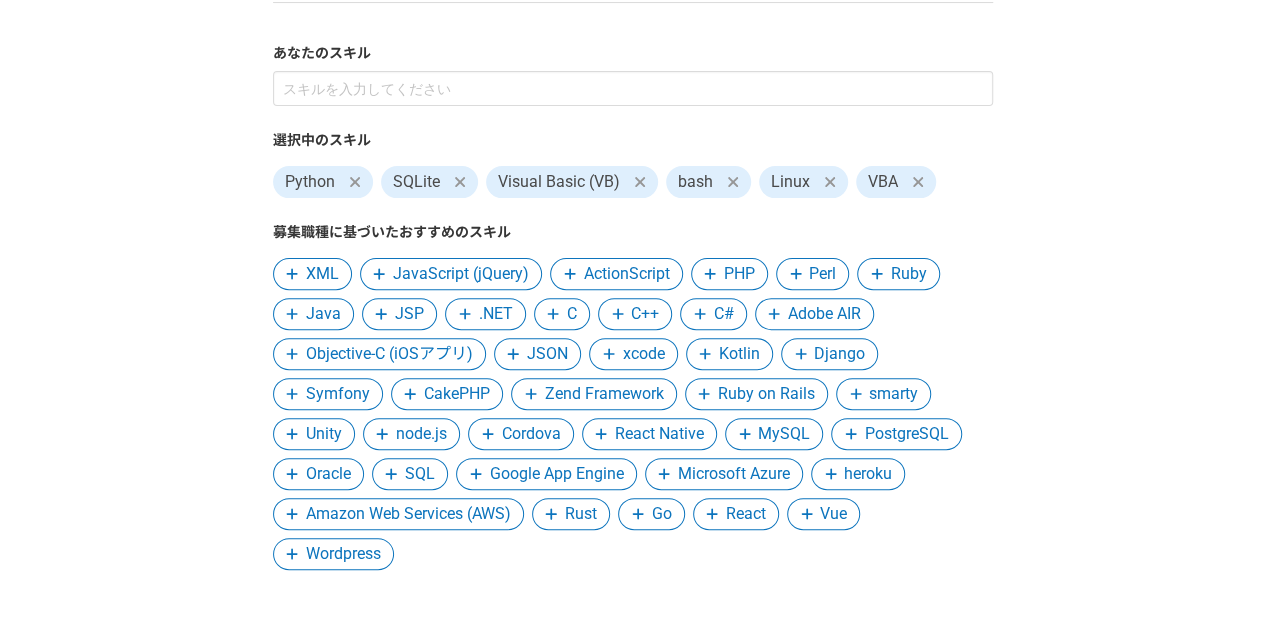 scroll, scrollTop: 63, scrollLeft: 0, axis: vertical 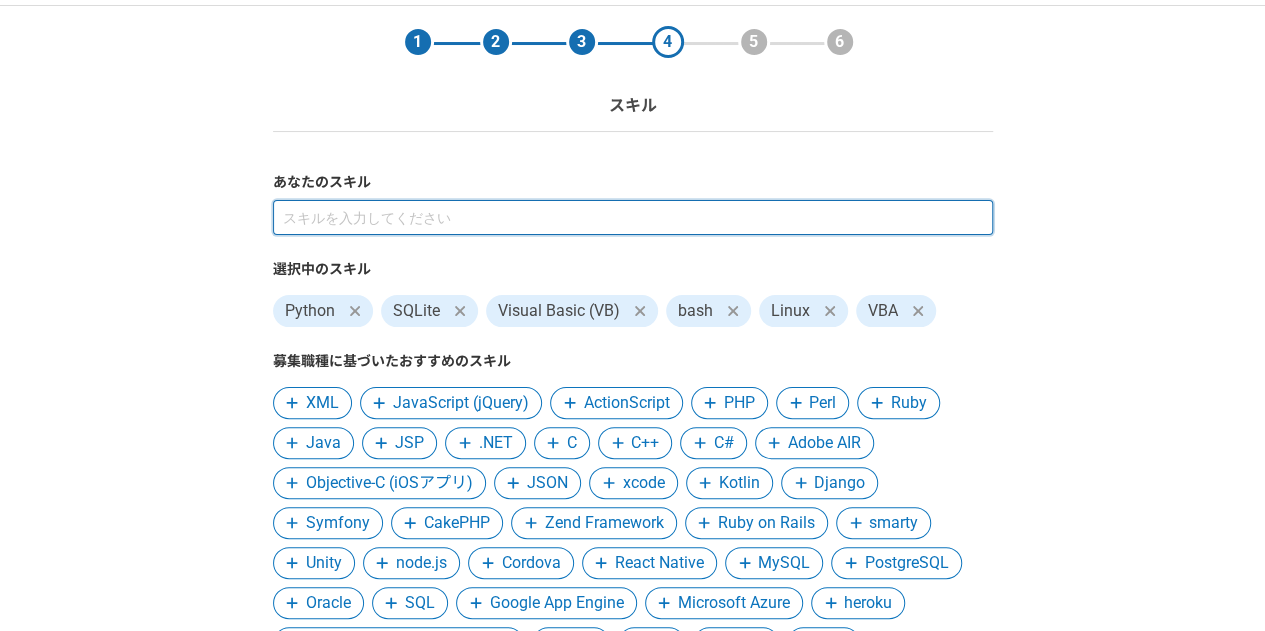 click at bounding box center [633, 217] 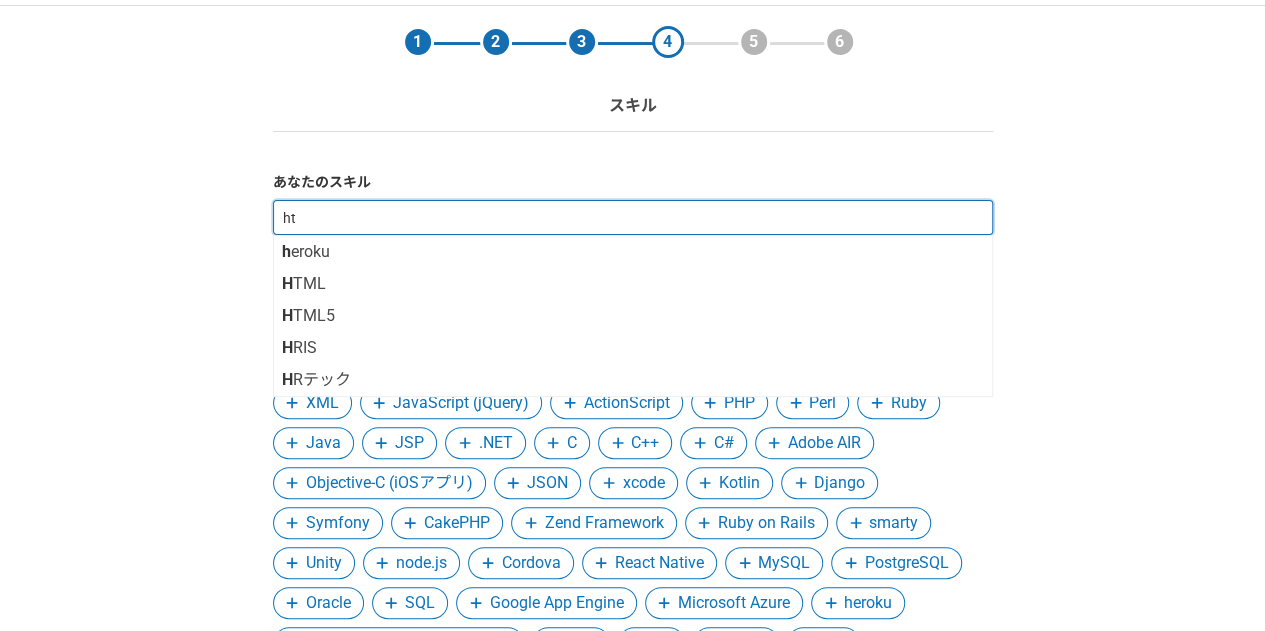 type on "h" 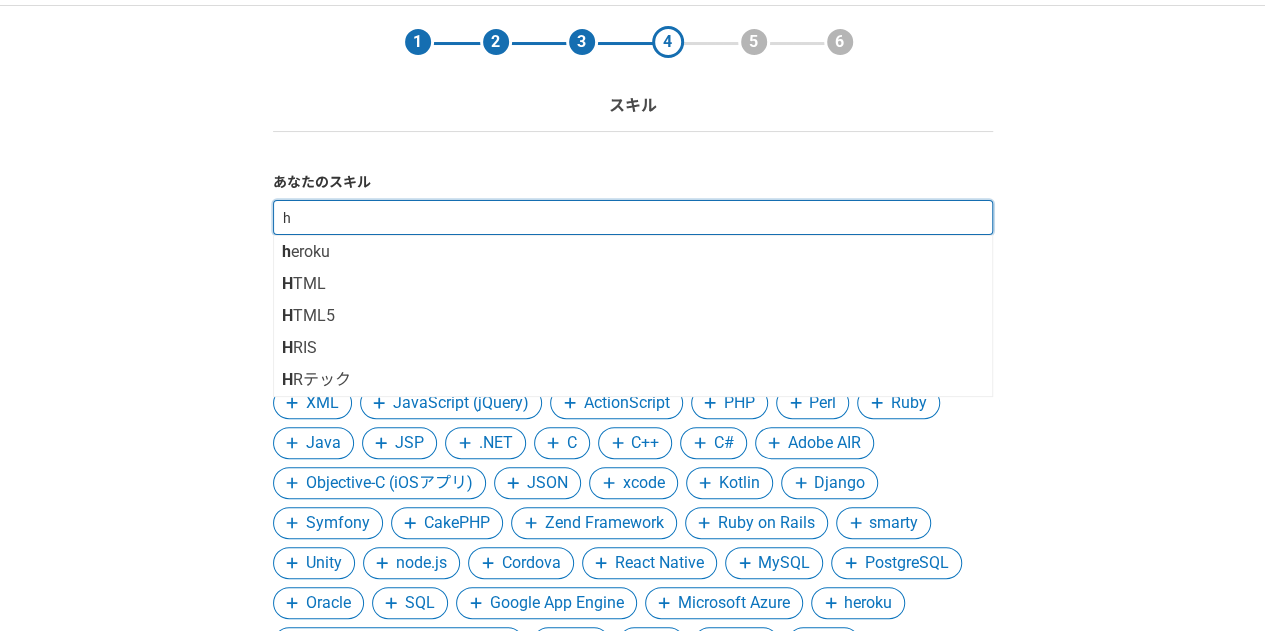 type 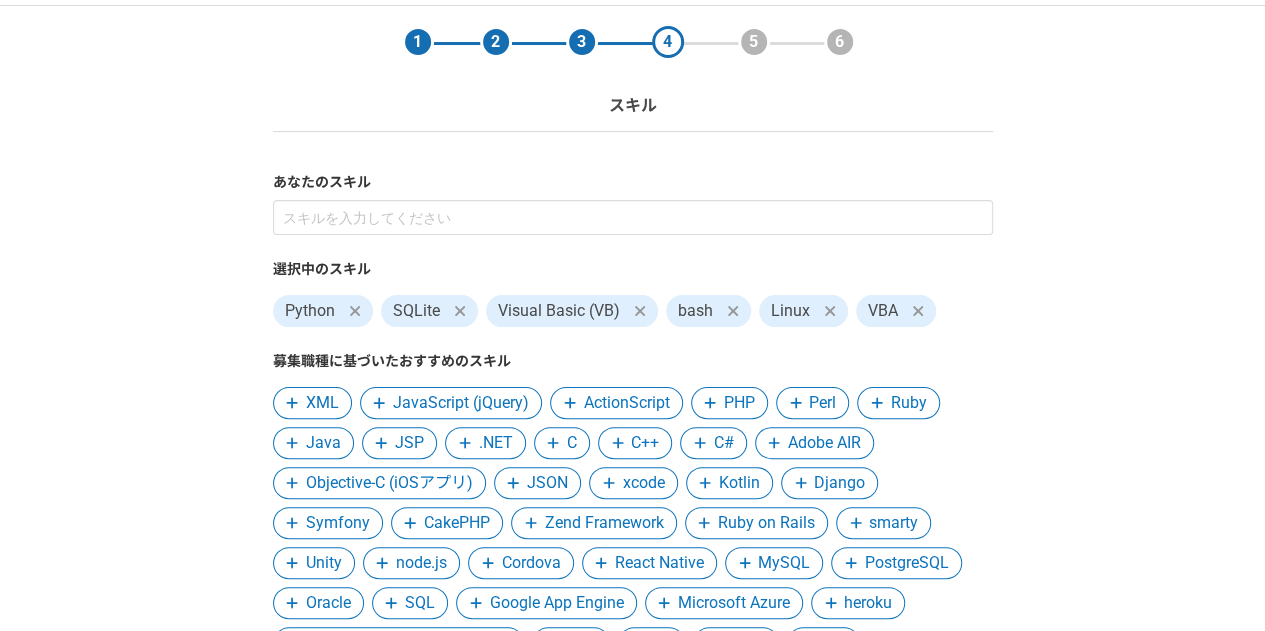 click on "1 2 3 4 5 6 スキル あなたのスキル 選択中のスキル Python SQLite Visual Basic (VB) bash Linux VBA 募集職種に基づいたおすすめのスキル XML JavaScript (jQuery) ActionScript PHP Perl Ruby Java JSP .NET C C++ C# Adobe AIR Objective-C (iOSアプリ) JSON xcode Kotlin Django Symfony CakePHP Zend Framework Ruby on Rails smarty Unity node.js Cordova React Native MySQL PostgreSQL Oracle SQL Google App Engine Microsoft Azure heroku Amazon Web Services (AWS) Rust Go React Vue Wordpress 戻る 次へ" at bounding box center (632, 444) 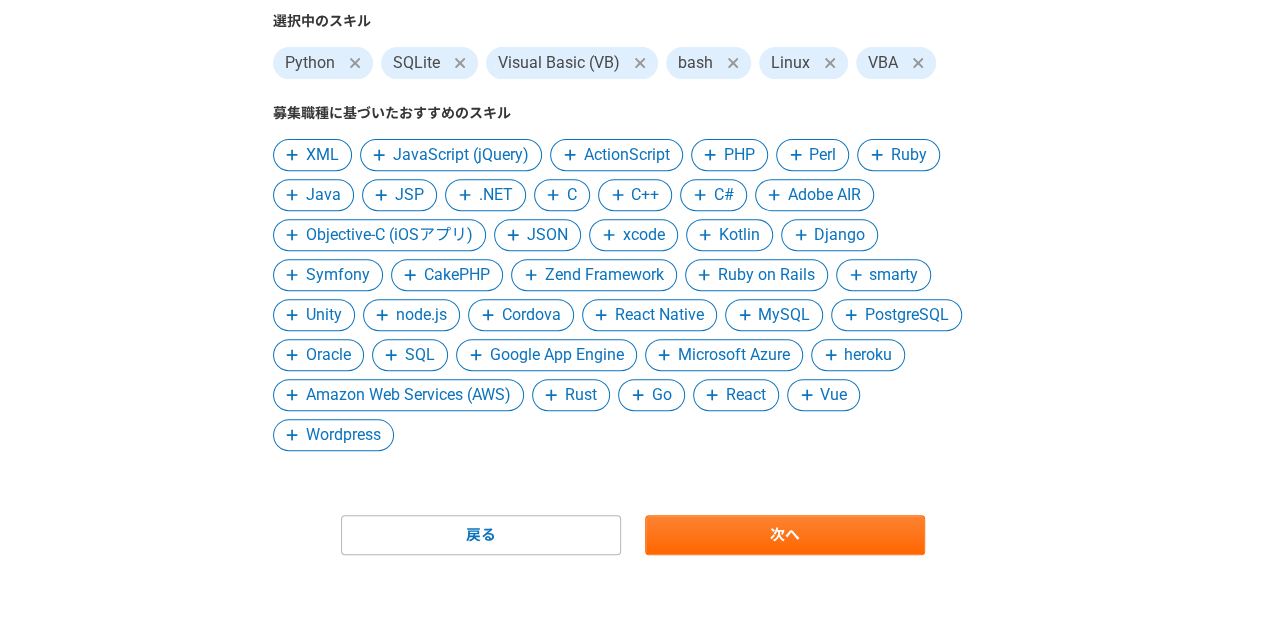 scroll, scrollTop: 314, scrollLeft: 0, axis: vertical 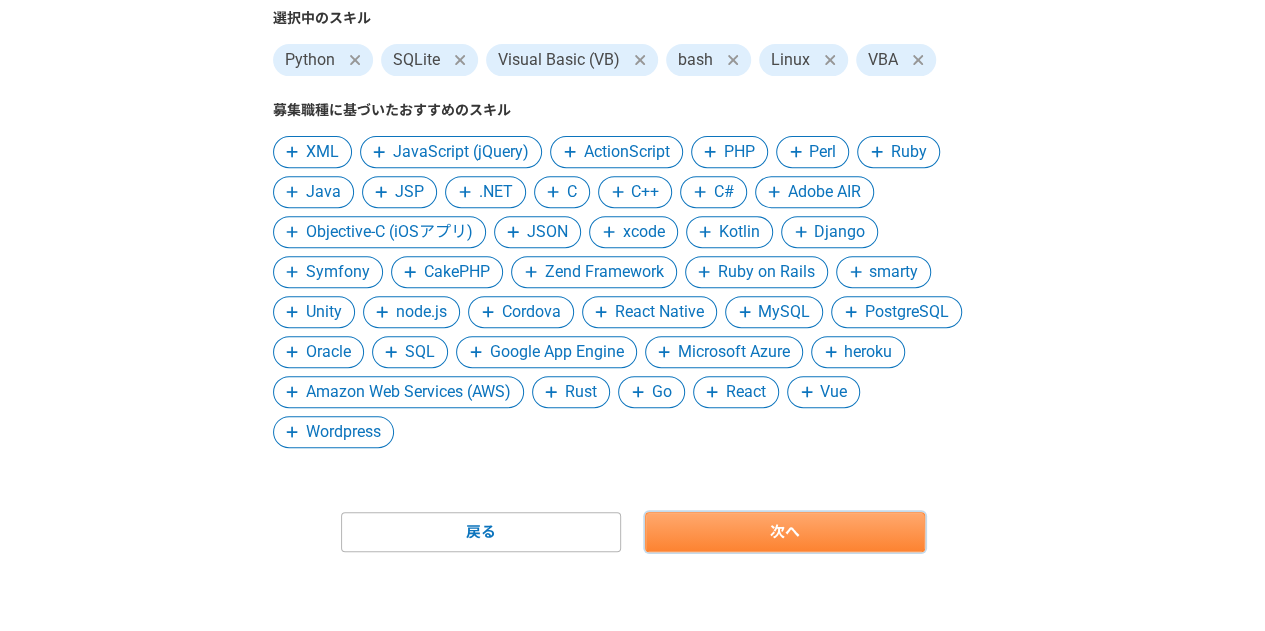 click on "次へ" at bounding box center [785, 532] 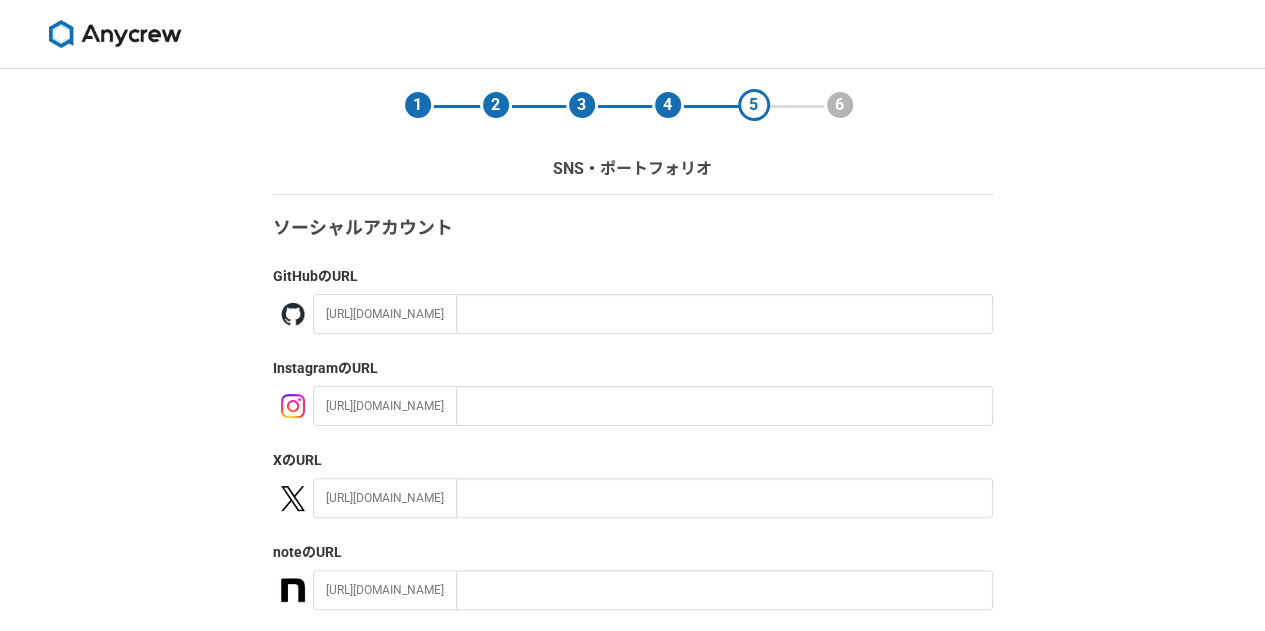 scroll, scrollTop: 277, scrollLeft: 0, axis: vertical 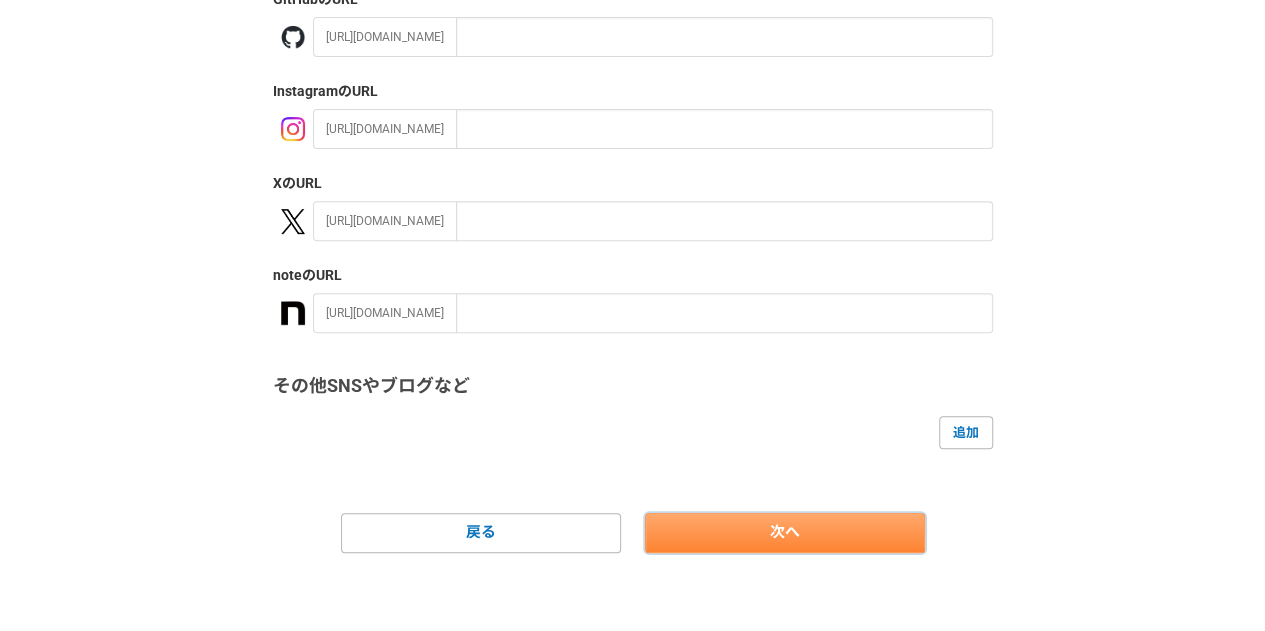 click on "次へ" at bounding box center [785, 533] 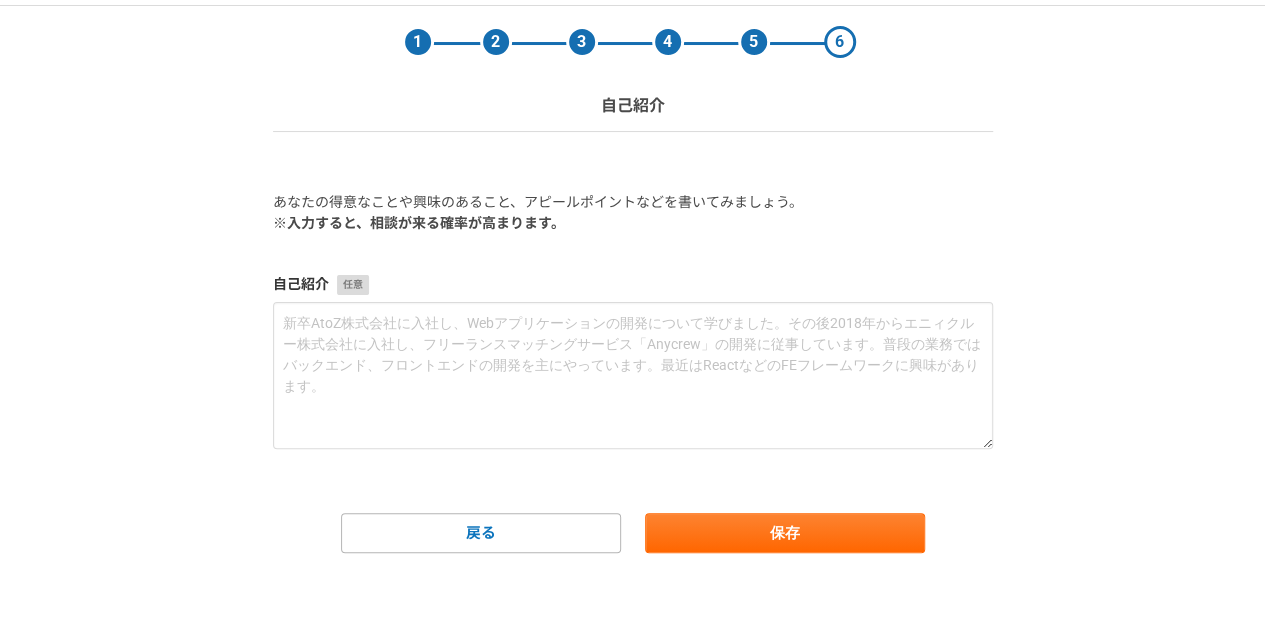 scroll, scrollTop: 64, scrollLeft: 0, axis: vertical 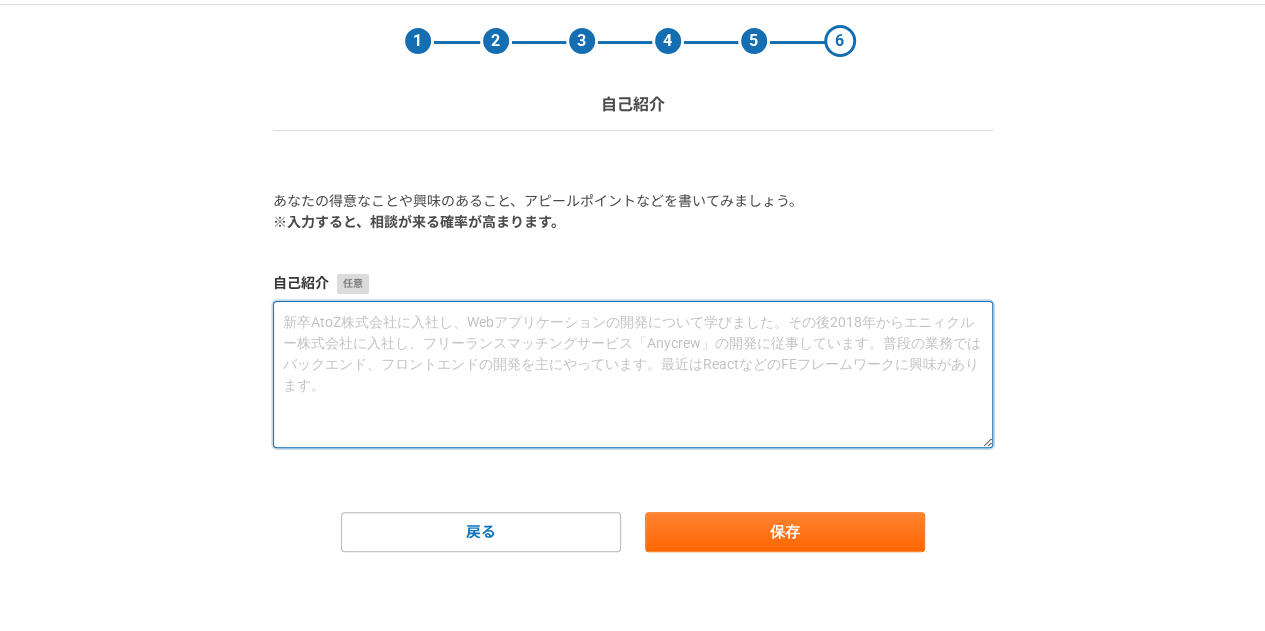 click at bounding box center (633, 374) 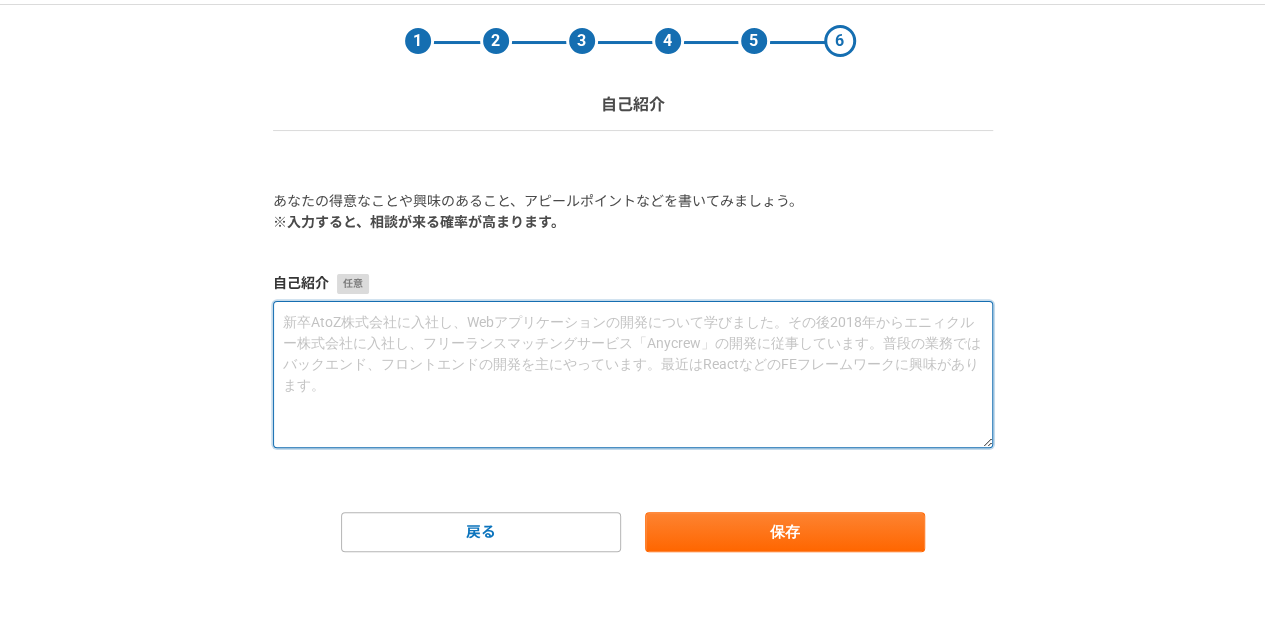 paste on "システム開発経験が長く、ICT分野の情報、サポートに長けています。その経験は短大非常勤講師、情報学習センター講師を担当することにつながっています。講師を担当することから人前で話すこと、またNPOセンターでは相談指導経験も積んでいます。ICT分野以外にも、都市計画、まちづくり方面の業務経験から自治体が設置する委員会委員就任することもあります。これは大分県の地域理解につながっています。特異な点としては、文化芸術方面、特にサブカルチャーへの知識もありこれがラジオ番組の制作につながるというメディア関連の経験につながっています。" 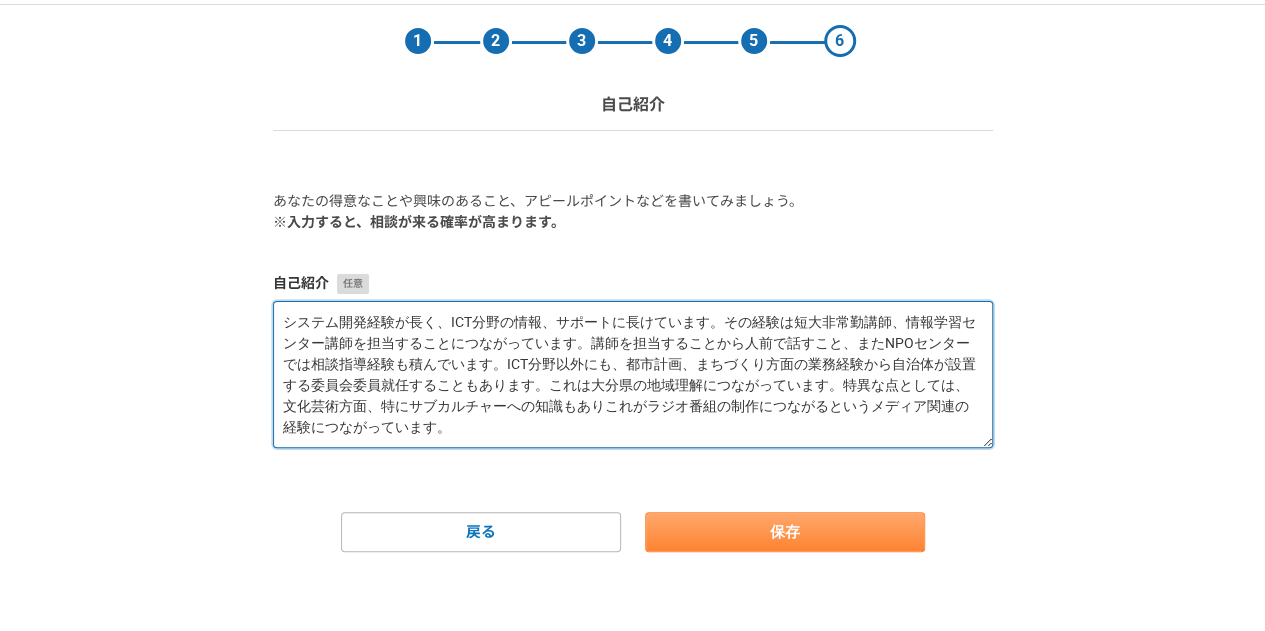 type on "システム開発経験が長く、ICT分野の情報、サポートに長けています。その経験は短大非常勤講師、情報学習センター講師を担当することにつながっています。講師を担当することから人前で話すこと、またNPOセンターでは相談指導経験も積んでいます。ICT分野以外にも、都市計画、まちづくり方面の業務経験から自治体が設置する委員会委員就任することもあります。これは大分県の地域理解につながっています。特異な点としては、文化芸術方面、特にサブカルチャーへの知識もありこれがラジオ番組の制作につながるというメディア関連の経験につながっています。" 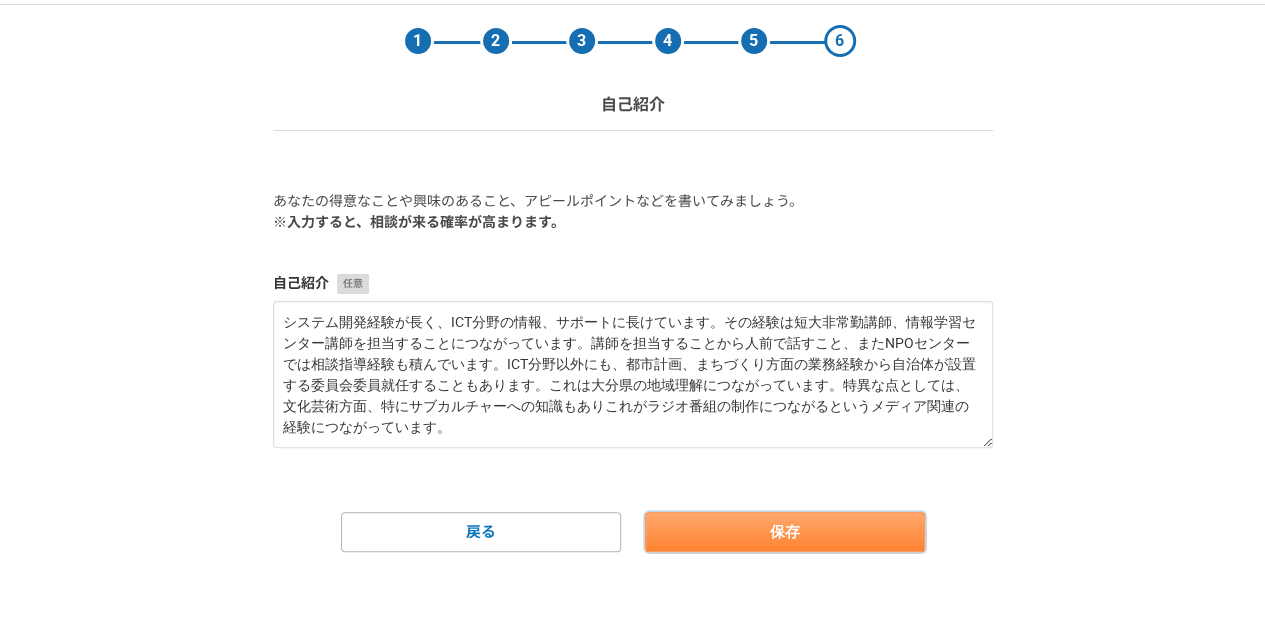 click on "保存" at bounding box center [785, 532] 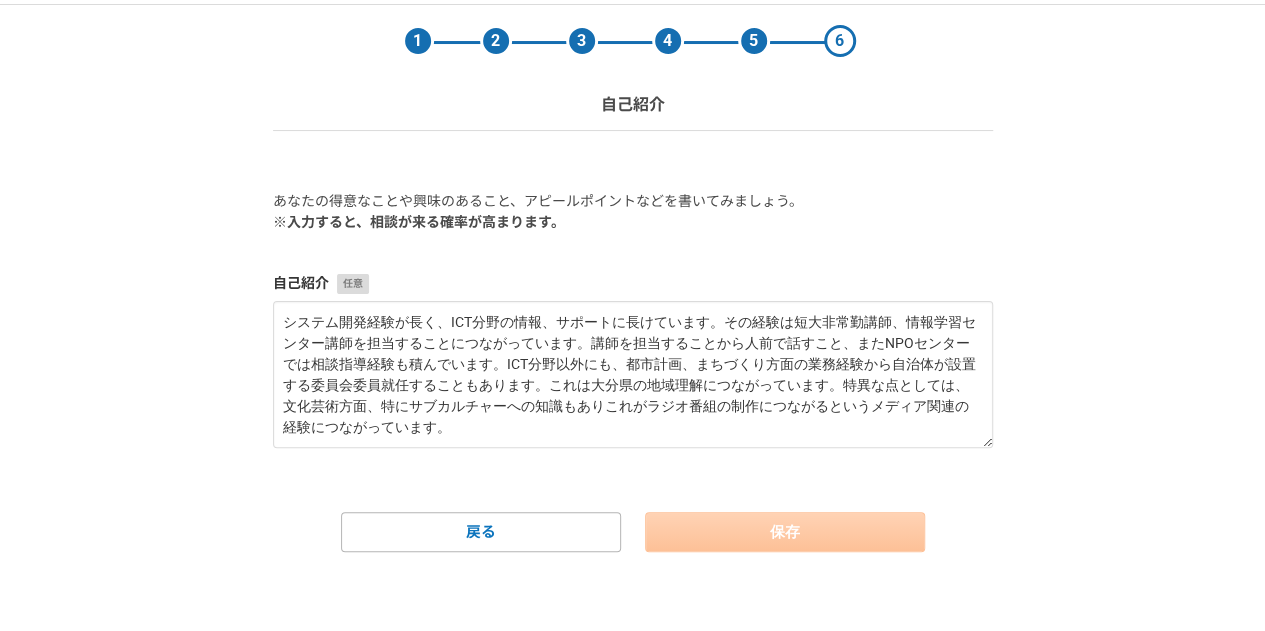 scroll, scrollTop: 0, scrollLeft: 0, axis: both 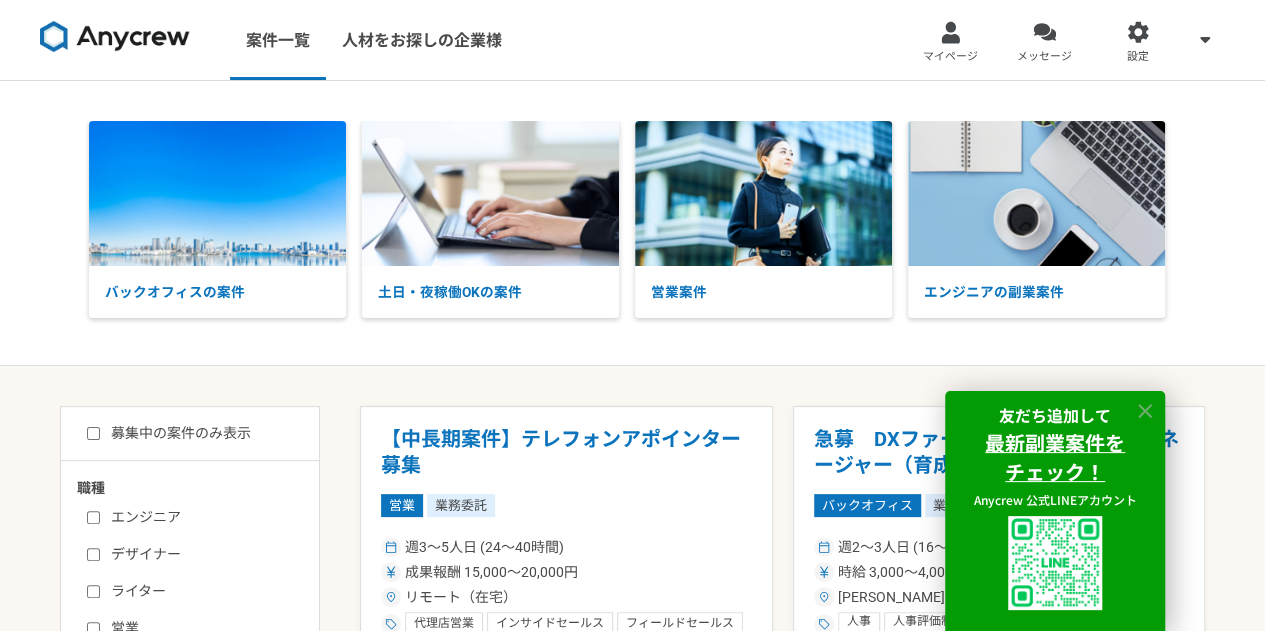 click 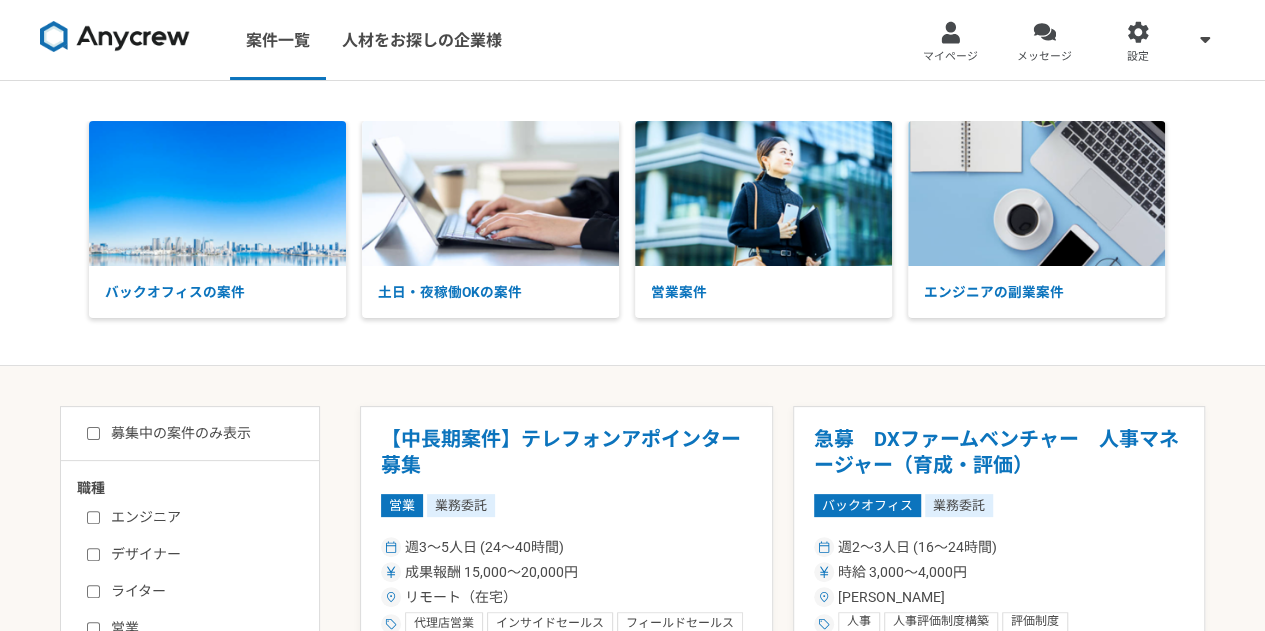 click on "募集中の案件のみ表示 職種 エンジニア デザイナー ライター 営業 マーケティング 企画・事業開発 バックオフィス その他 稼働時間 週1人日（8時間）以下 週2人日（16時間）以下 週3人日（24時間）以下 週4人日（32時間）以下 週5人日（40時間）以下 希望条件 土日稼働OK 平日夜稼働OK リモート（在宅） 【中長期案件】テレフォンアポインター募集 営業 業務委託 週3〜5人日 (24〜40時間) 成果報酬 15,000〜20,000円 リモート（在宅） 代理店営業 インサイドセールス フィールドセールス - Tradee株式会社 急募　DXファームベンチャー　人事マネージャー（育成・評価） バックオフィス 業務委託 週2〜3人日 (16〜24時間) 時給 3,000〜4,000円 東京都 人事 人事評価制度構築 評価制度 キャリア開発支援 育成支援 組織人事 組織開発 人材育成 平日夜の稼働も可 エンジニア BigQuery" at bounding box center (632, 2249) 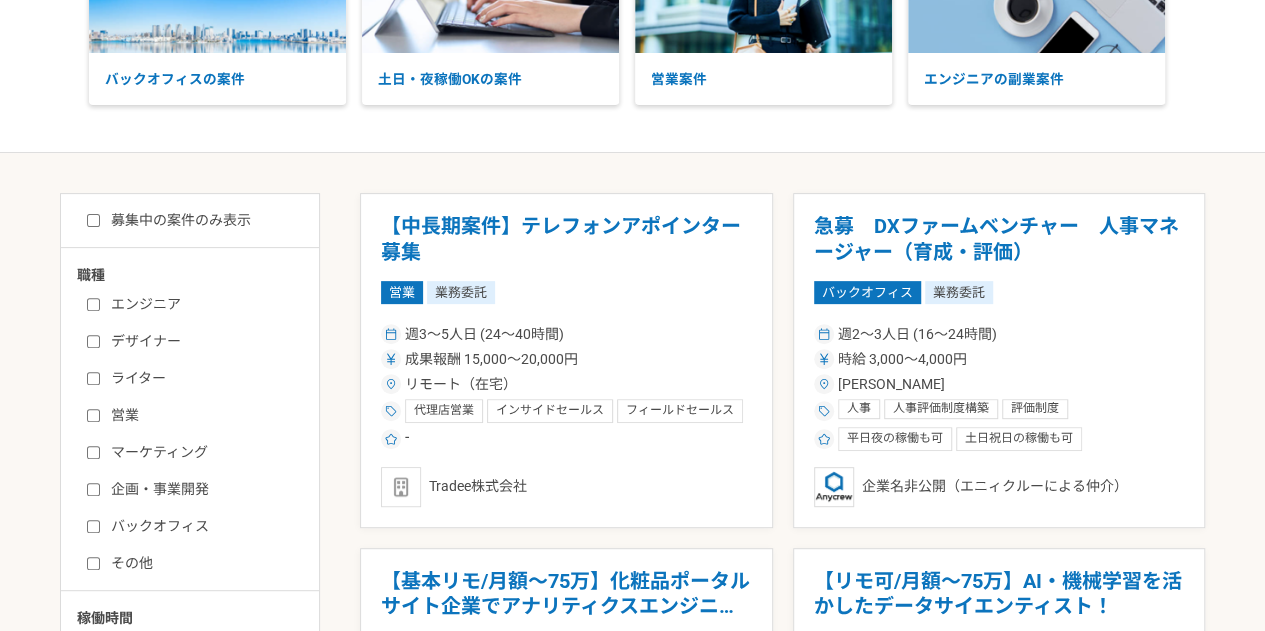 scroll, scrollTop: 223, scrollLeft: 0, axis: vertical 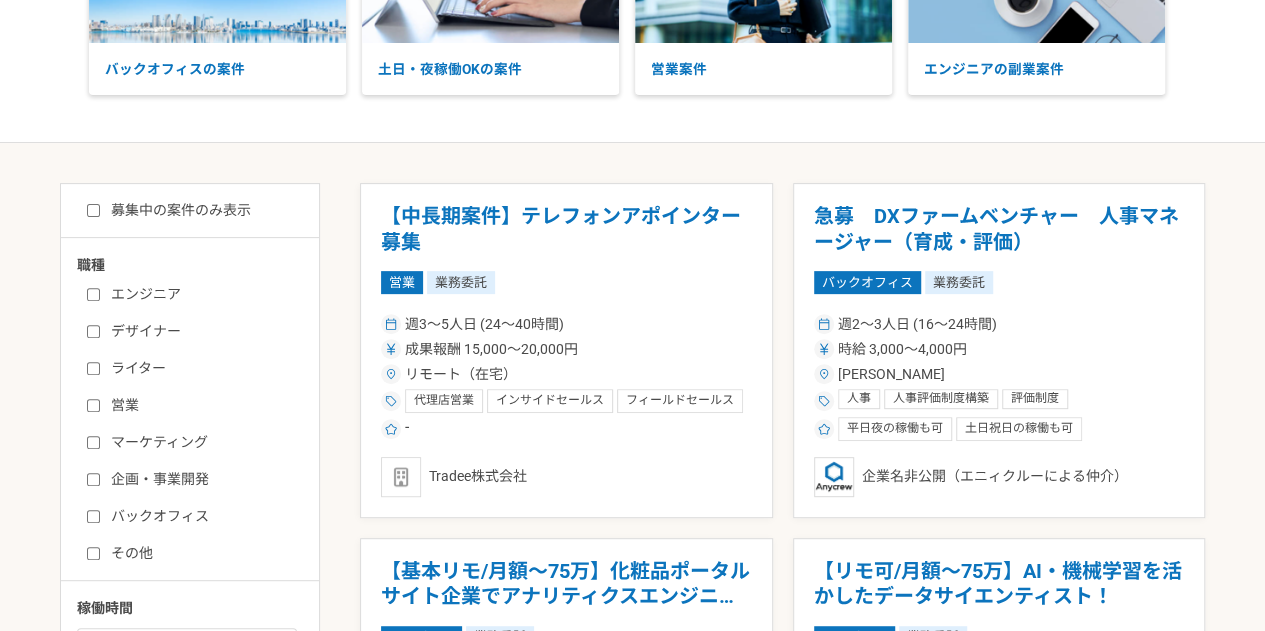 click on "ライター" at bounding box center (93, 368) 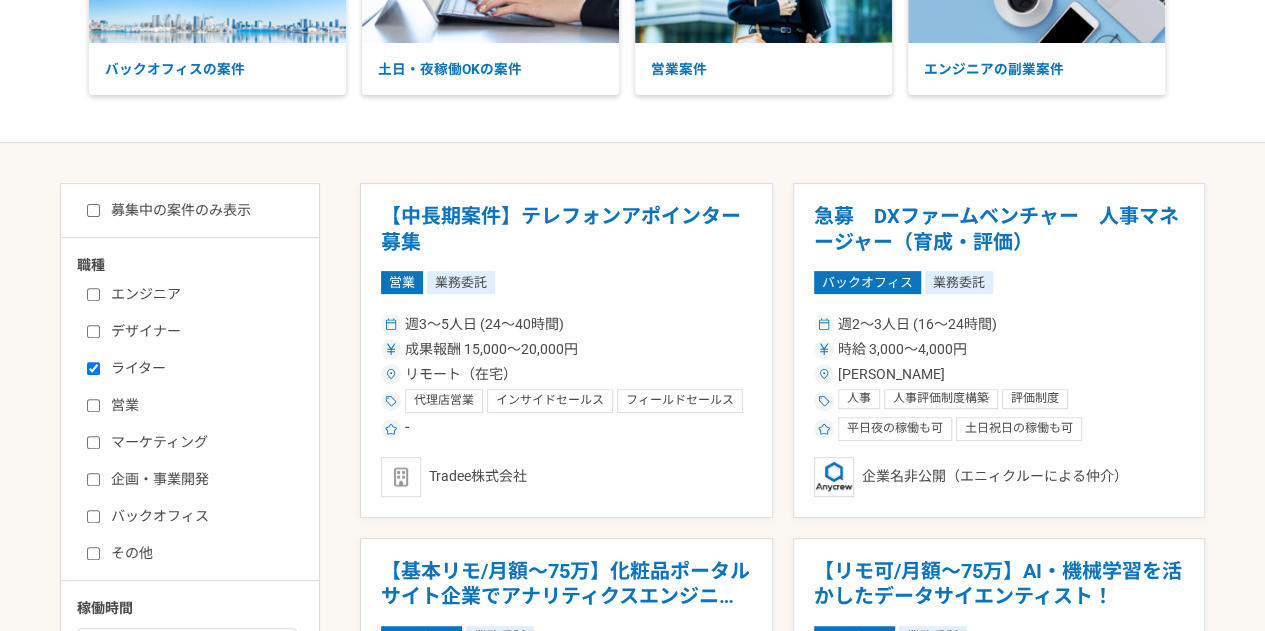 checkbox on "true" 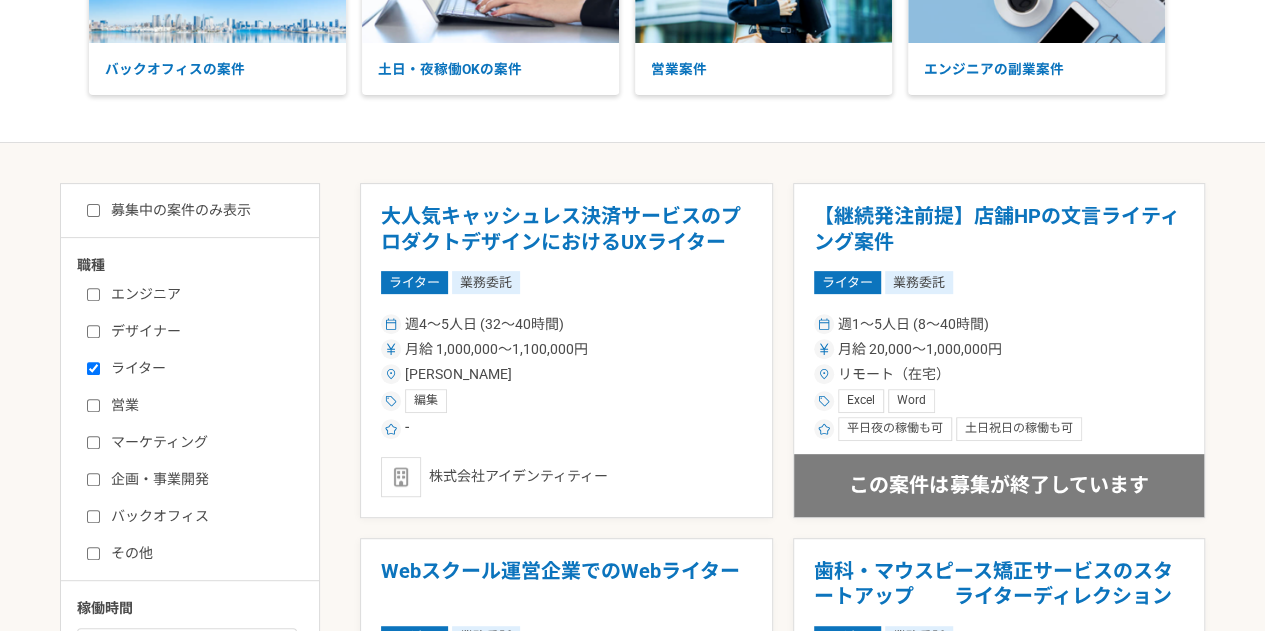 click on "エンジニア" at bounding box center (93, 294) 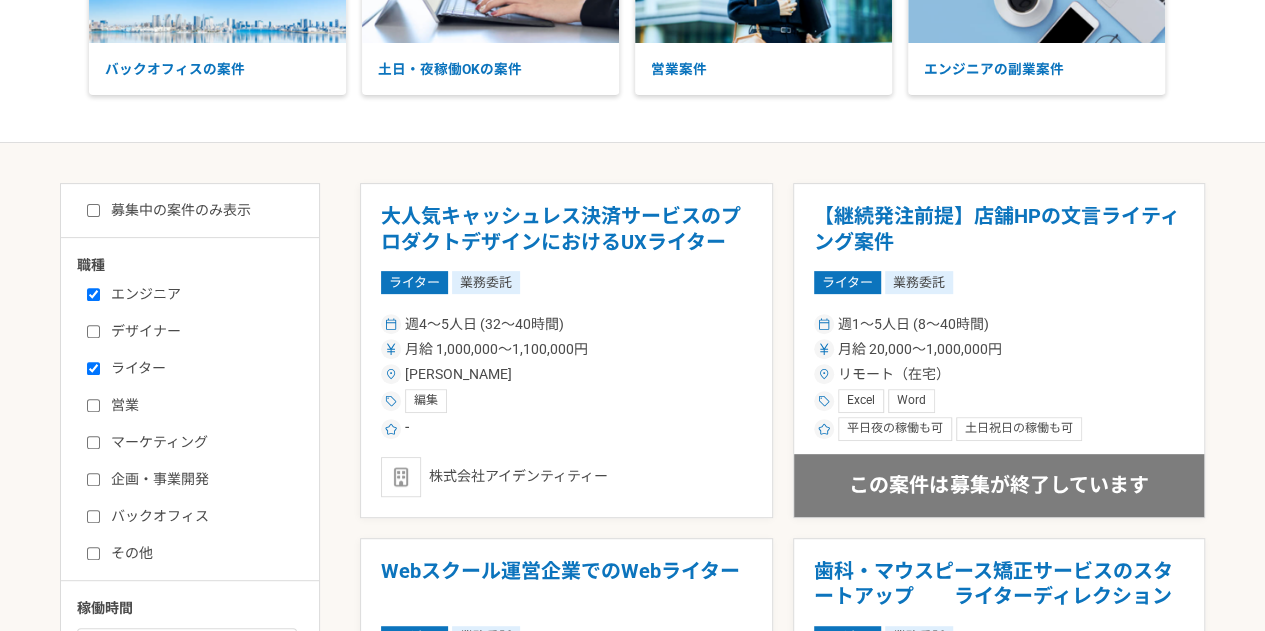 checkbox on "true" 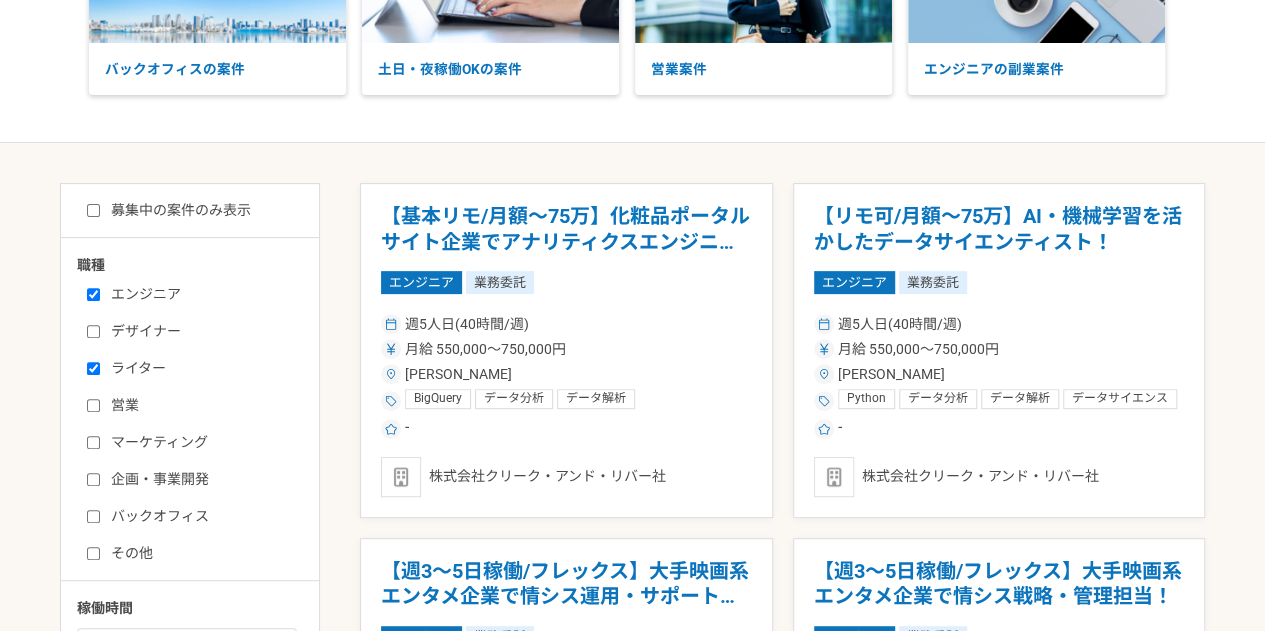 click on "募集中の案件のみ表示 職種 エンジニア デザイナー ライター 営業 マーケティング 企画・事業開発 バックオフィス その他 稼働時間 週1人日（8時間）以下 週2人日（16時間）以下 週3人日（24時間）以下 週4人日（32時間）以下 週5人日（40時間）以下 希望条件 土日稼働OK 平日夜稼働OK リモート（在宅） 【基本リモ/月額～75万】化粧品ポータルサイト企業でアナリティクスエンジニア！  エンジニア 業務委託 週5人日(40時間/週) 月給 550,000〜750,000円 東京都 BigQuery データ分析 データ解析 データサイエンス データベース データ基盤構築 SQL Tableau - 株式会社クリーク・アンド・リバー社 【リモ可/月額～75万】AI・機械学習を活かしたデータサイエンティスト！ エンジニア 業務委託 週5人日(40時間/週) 月給 550,000〜750,000円 東京都 Python データ分析 データ解析 AI SQL - - -" at bounding box center (632, 2026) 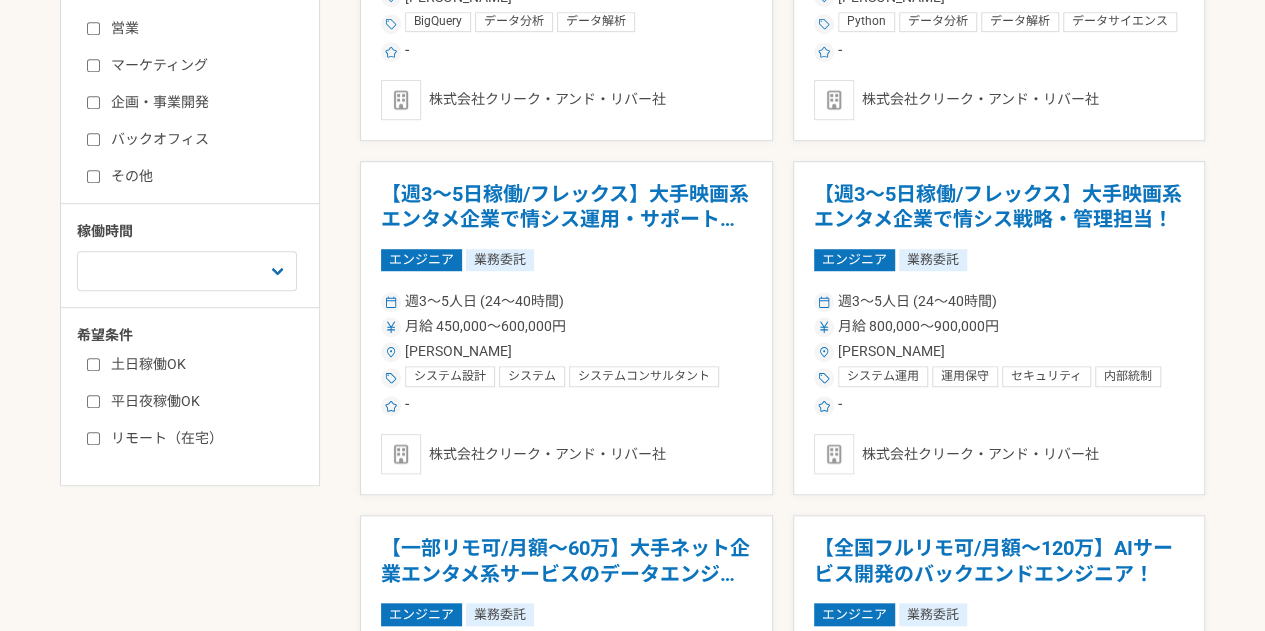 scroll, scrollTop: 616, scrollLeft: 0, axis: vertical 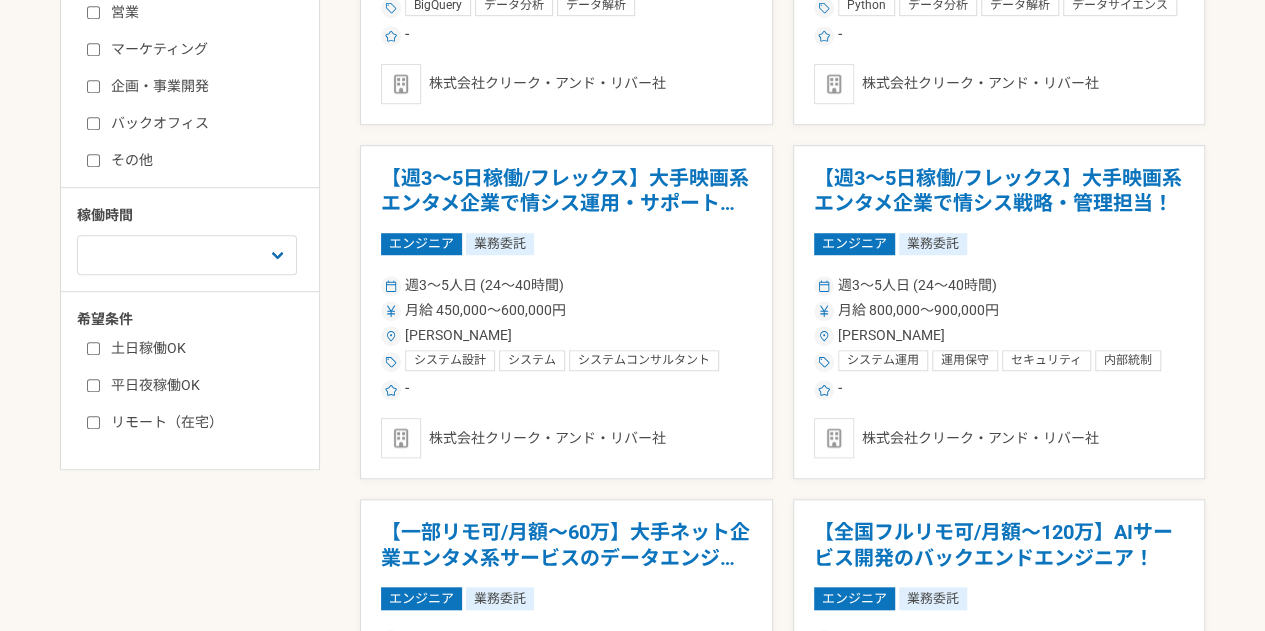click on "リモート（在宅）" at bounding box center [93, 422] 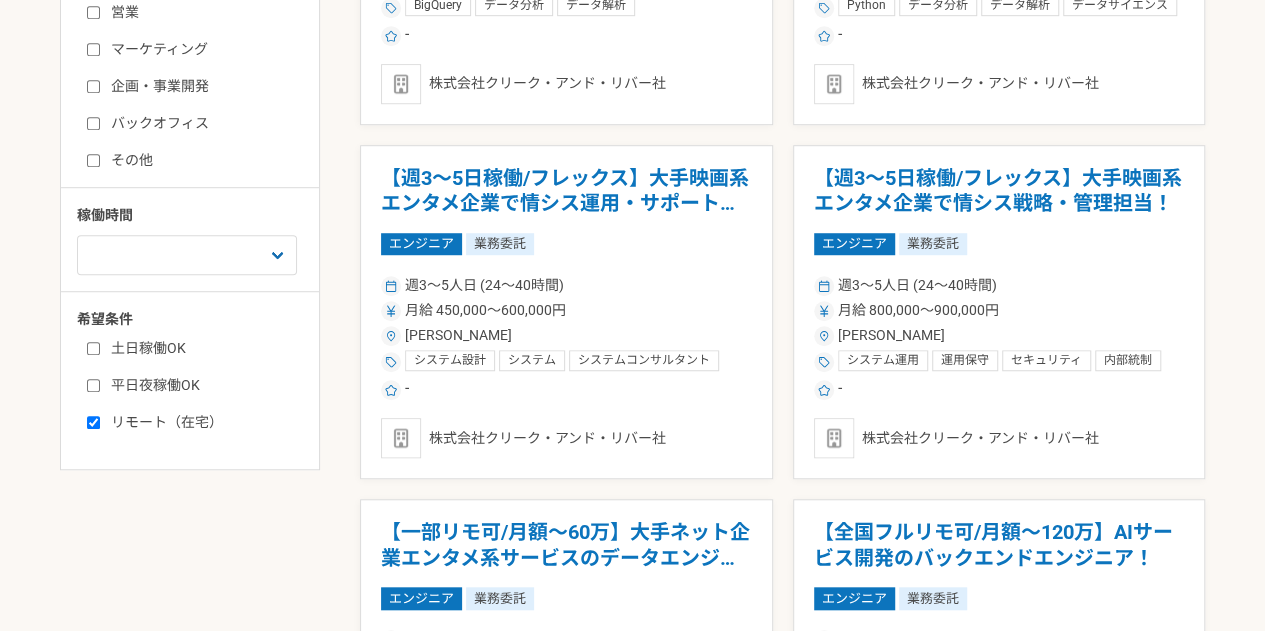 checkbox on "true" 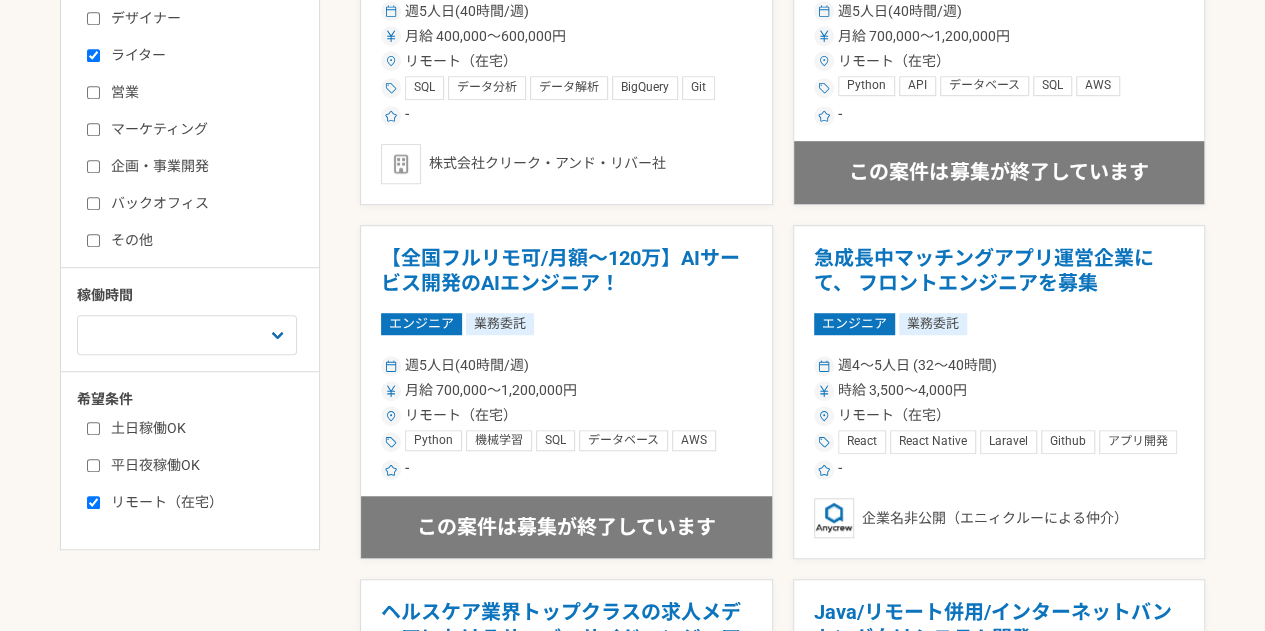 scroll, scrollTop: 552, scrollLeft: 0, axis: vertical 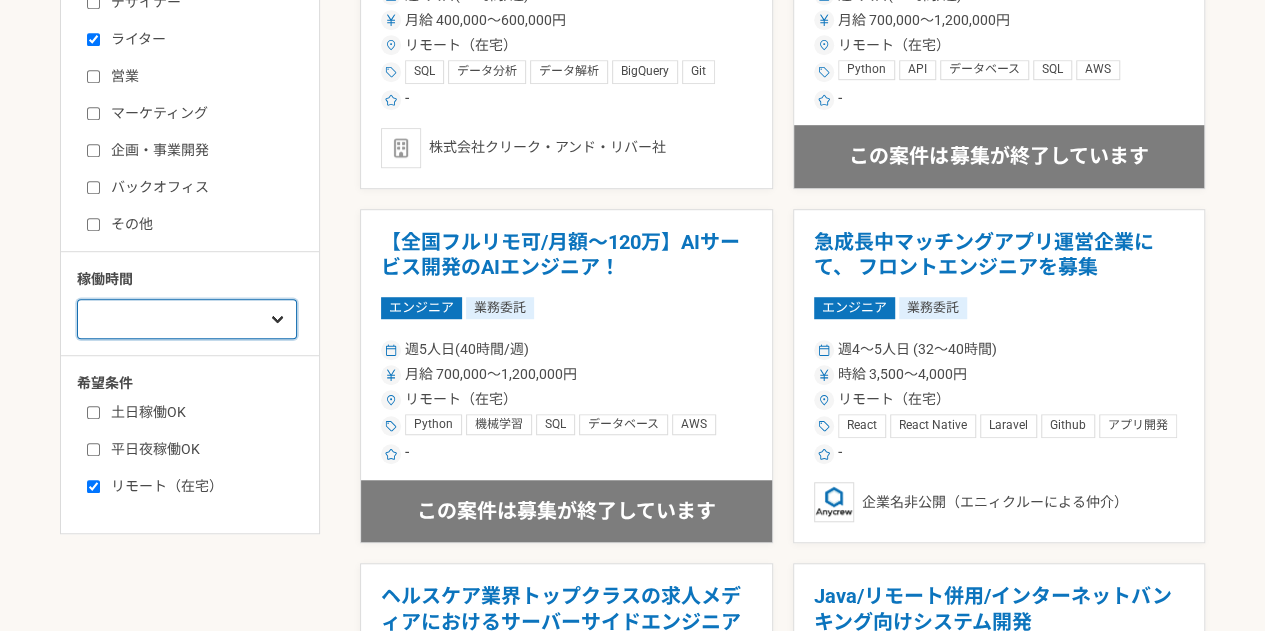 click on "週1人日（8時間）以下 週2人日（16時間）以下 週3人日（24時間）以下 週4人日（32時間）以下 週5人日（40時間）以下" at bounding box center [187, 319] 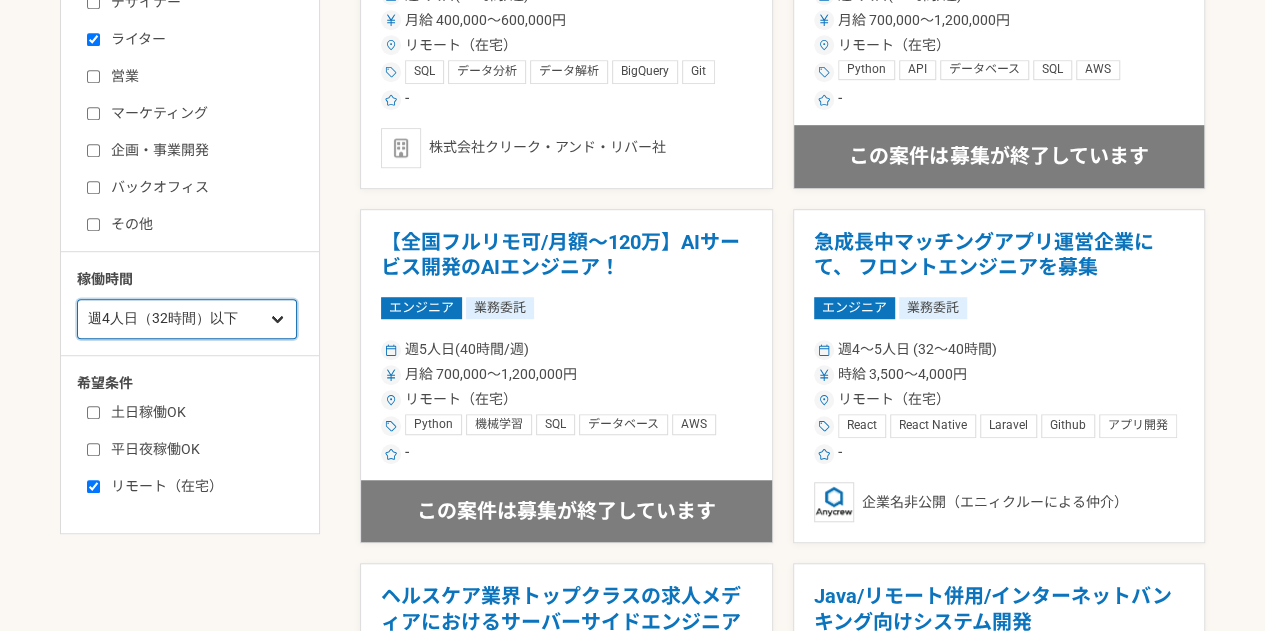 click on "週1人日（8時間）以下 週2人日（16時間）以下 週3人日（24時間）以下 週4人日（32時間）以下 週5人日（40時間）以下" at bounding box center (187, 319) 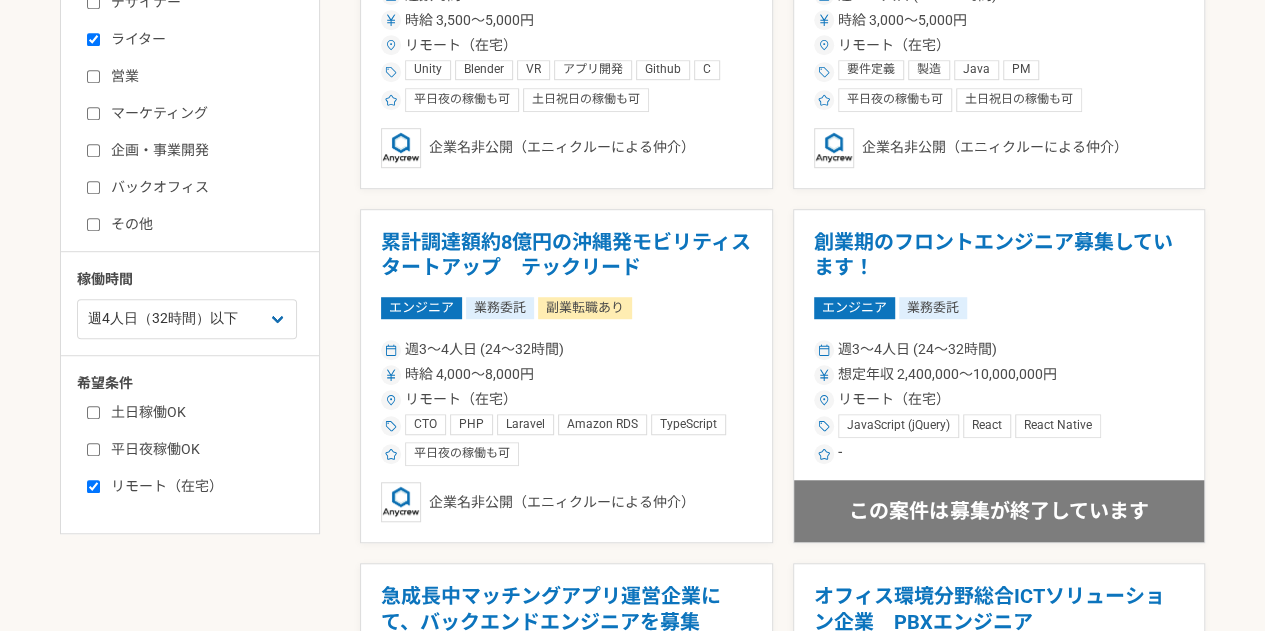 click on "募集中の案件のみ表示 職種 エンジニア デザイナー ライター 営業 マーケティング 企画・事業開発 バックオフィス その他 稼働時間 週1人日（8時間）以下 週2人日（16時間）以下 週3人日（24時間）以下 週4人日（32時間）以下 週5人日（40時間）以下 希望条件 土日稼働OK 平日夜稼働OK リモート（在宅） 仮想空間を用いた地下防災のシュミレーションシステム開発　Unityエンジニア エンジニア 業務委託 週数時間 時給 3,500〜5,000円 リモート（在宅） Unity Blender VR アプリ開発 Github C C++ C# 平日夜の稼働も可 土日祝日の稼働も可 企業名非公開（エニィクルーによる仲介） HR系自社サービス開発ベンチャー　エンジニア兼（可能であれば）PM　 エンジニア 業務委託 週2〜3人日 (16〜24時間) 時給 3,000〜5,000円 リモート（在宅） 要件定義 製造 Java PM Windows Linux .NET C# JSP CTO PM" at bounding box center (632, 1697) 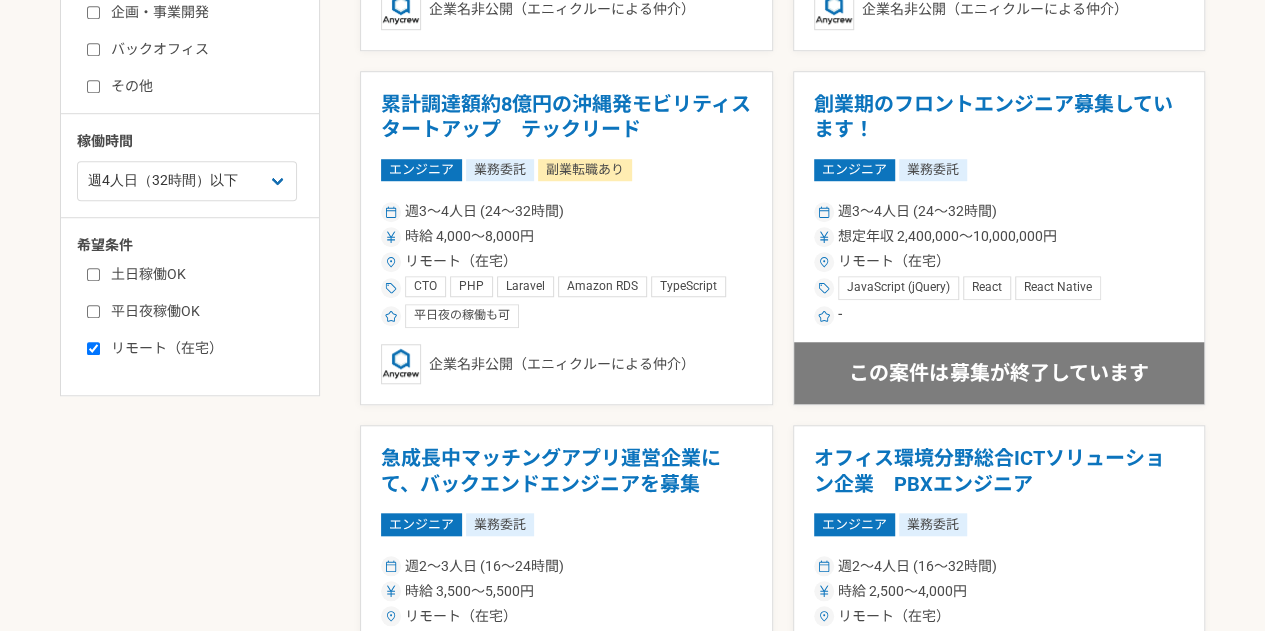 scroll, scrollTop: 672, scrollLeft: 0, axis: vertical 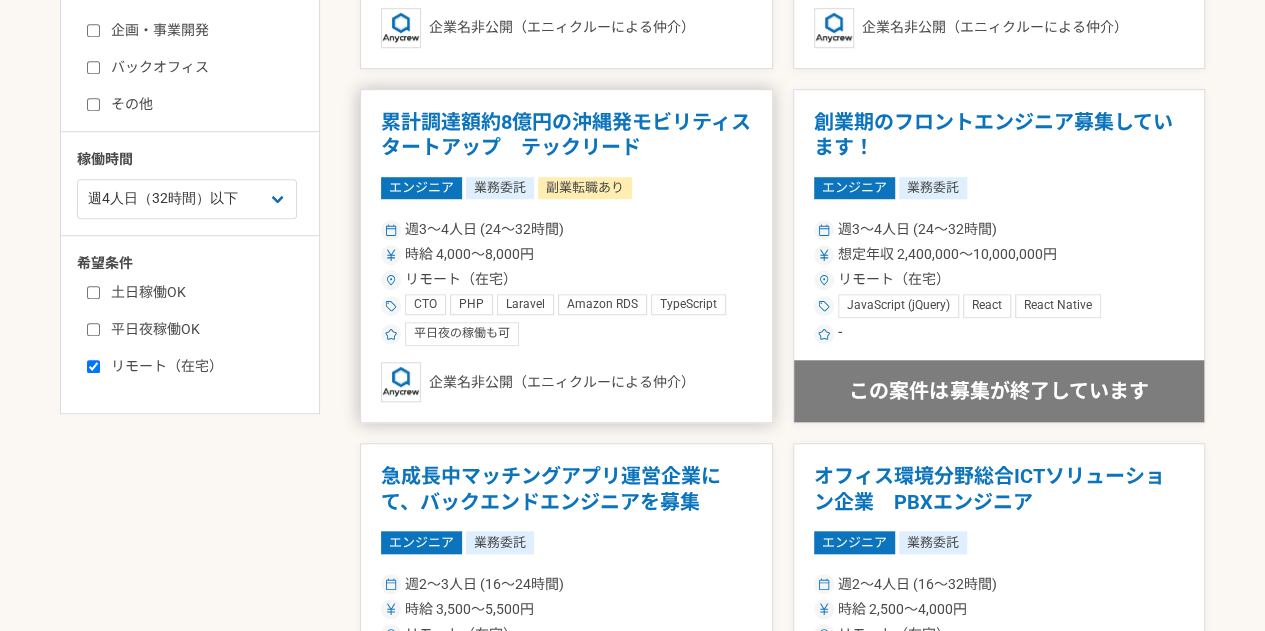 click on "累計調達額約8億円の沖縄発モビリティスタートアップ　テックリード" at bounding box center (566, 135) 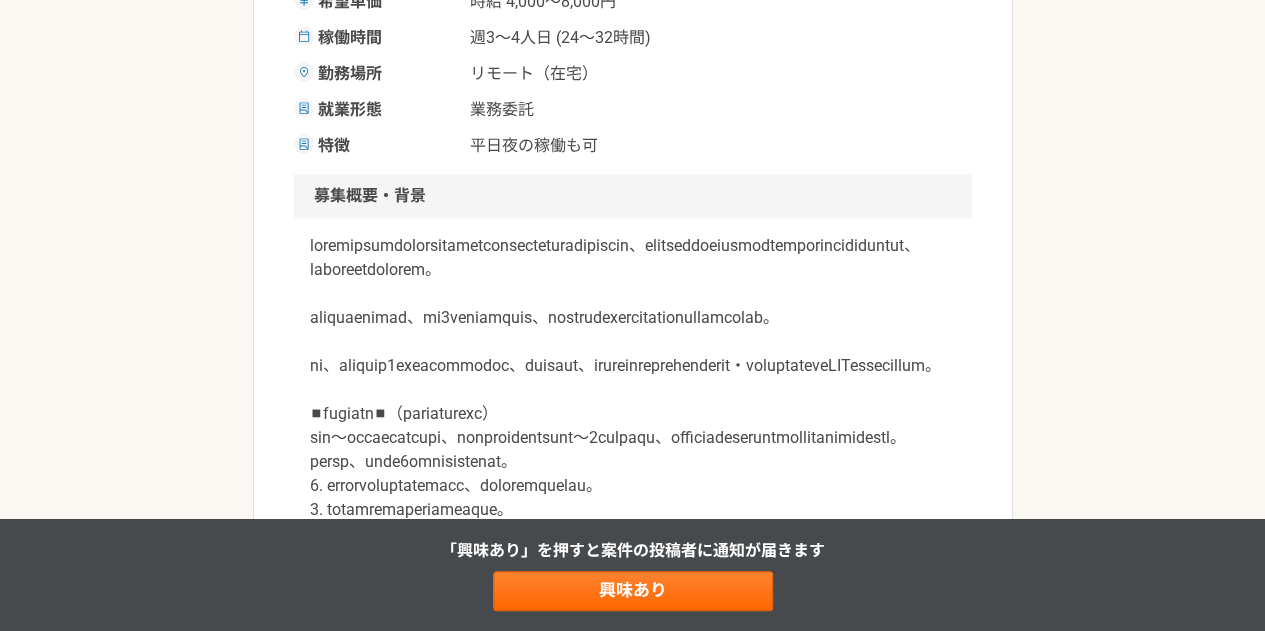 click on "エンジニア 累計調達額約8億円の沖縄発モビリティスタートアップ　テックリード 業務委託 副業転職あり 平日夜の稼働も可 企業名非公開（エニィクルーによる仲介） 募集職種 エンジニア 希望単価 時給 4,000〜8,000円 稼働時間 週3〜4人日 (24〜32時間) 勤務場所 リモート（在宅） 就業形態 業務委託 特徴 平日夜の稼働も可" at bounding box center (633, -69) 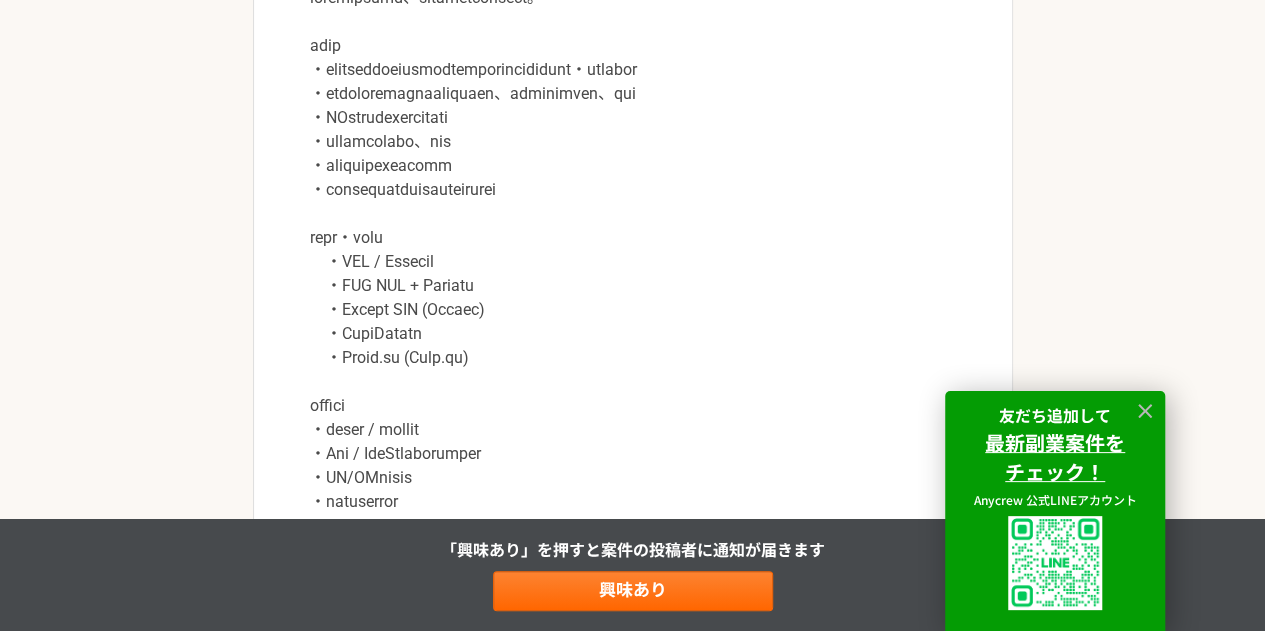scroll, scrollTop: 1286, scrollLeft: 0, axis: vertical 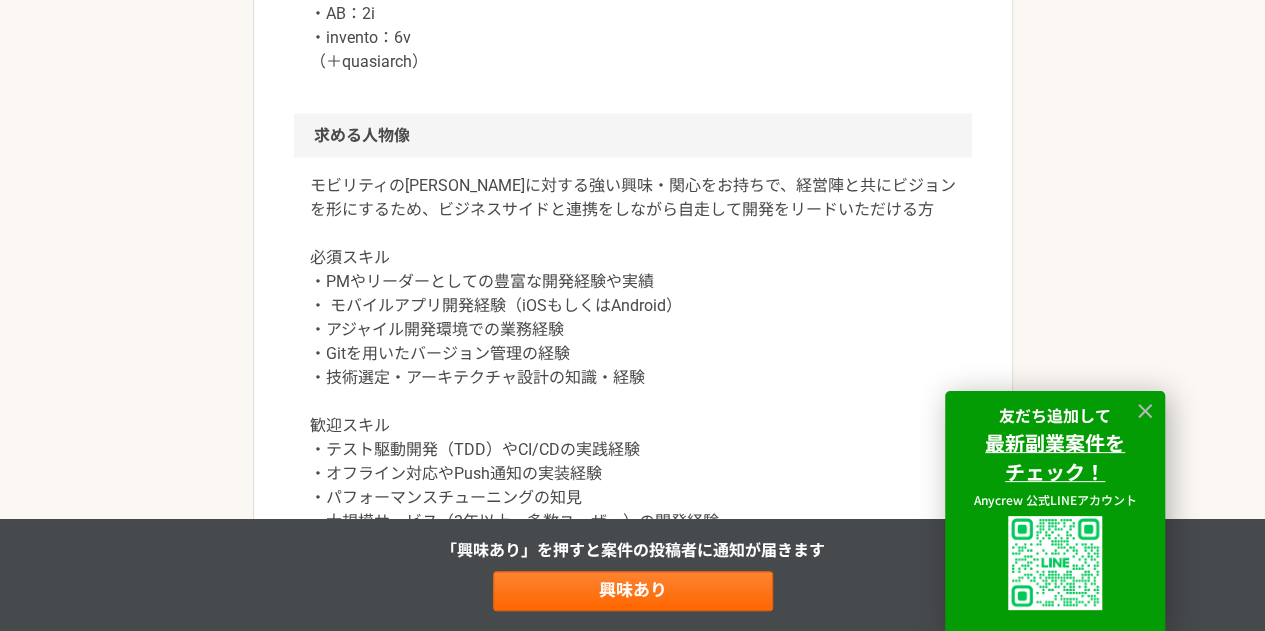 click at bounding box center (633, -310) 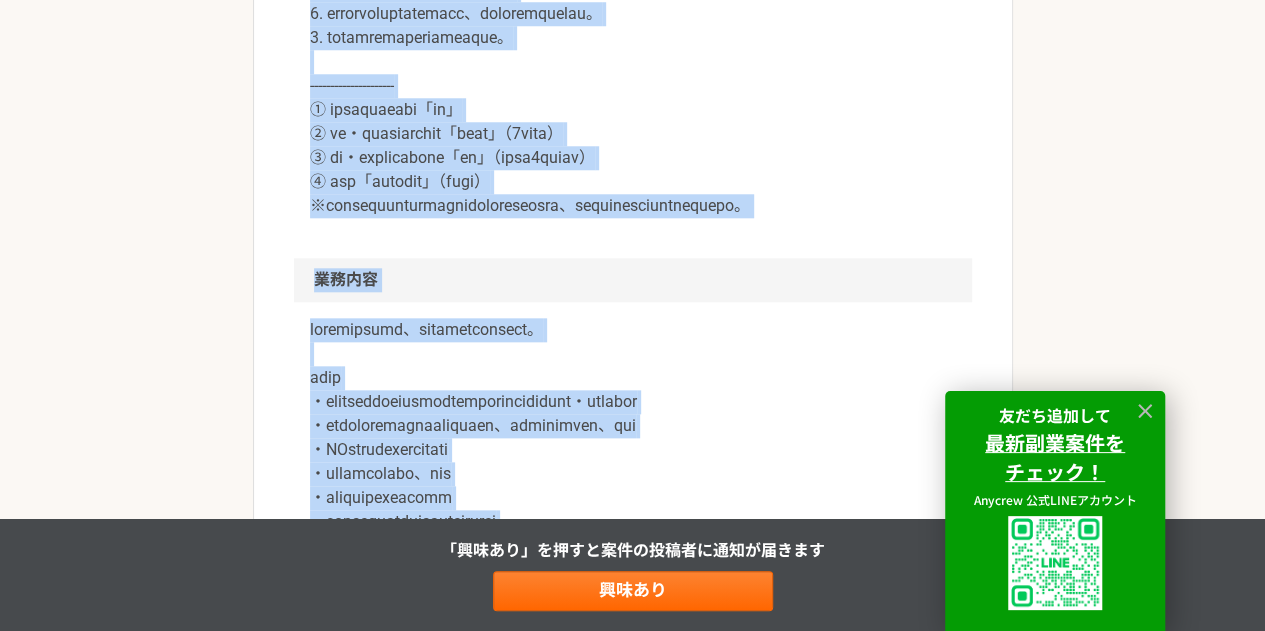 scroll, scrollTop: 0, scrollLeft: 0, axis: both 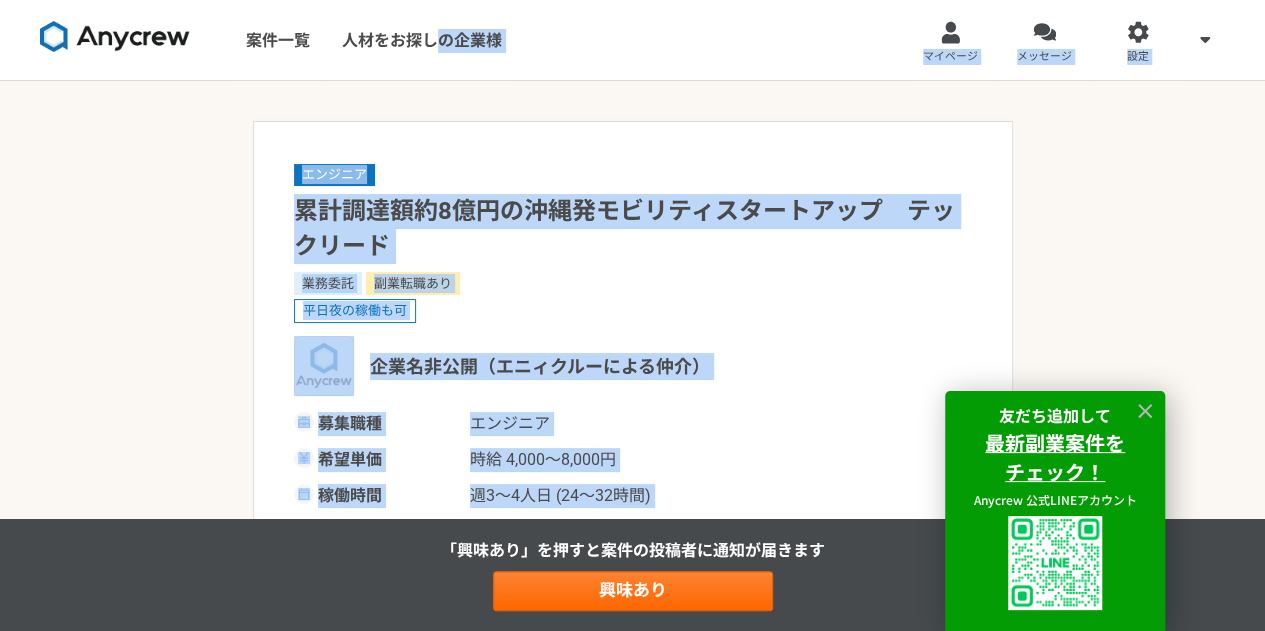 drag, startPoint x: 441, startPoint y: 52, endPoint x: 442, endPoint y: -103, distance: 155.00322 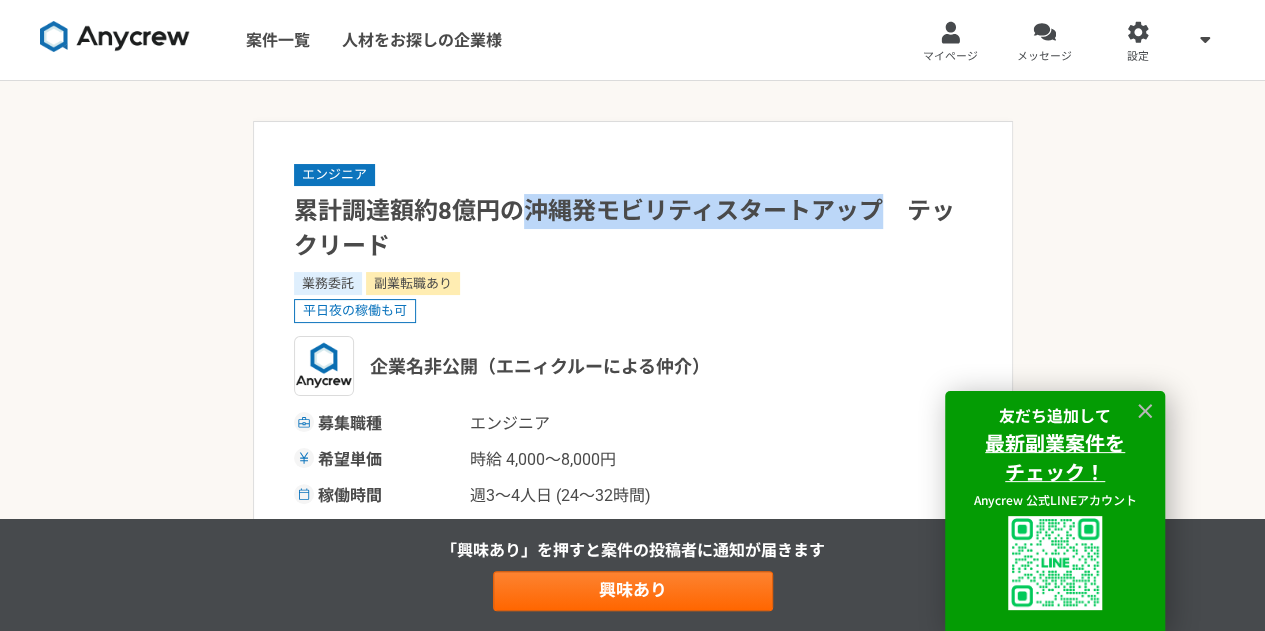 drag, startPoint x: 526, startPoint y: 203, endPoint x: 870, endPoint y: 199, distance: 344.02325 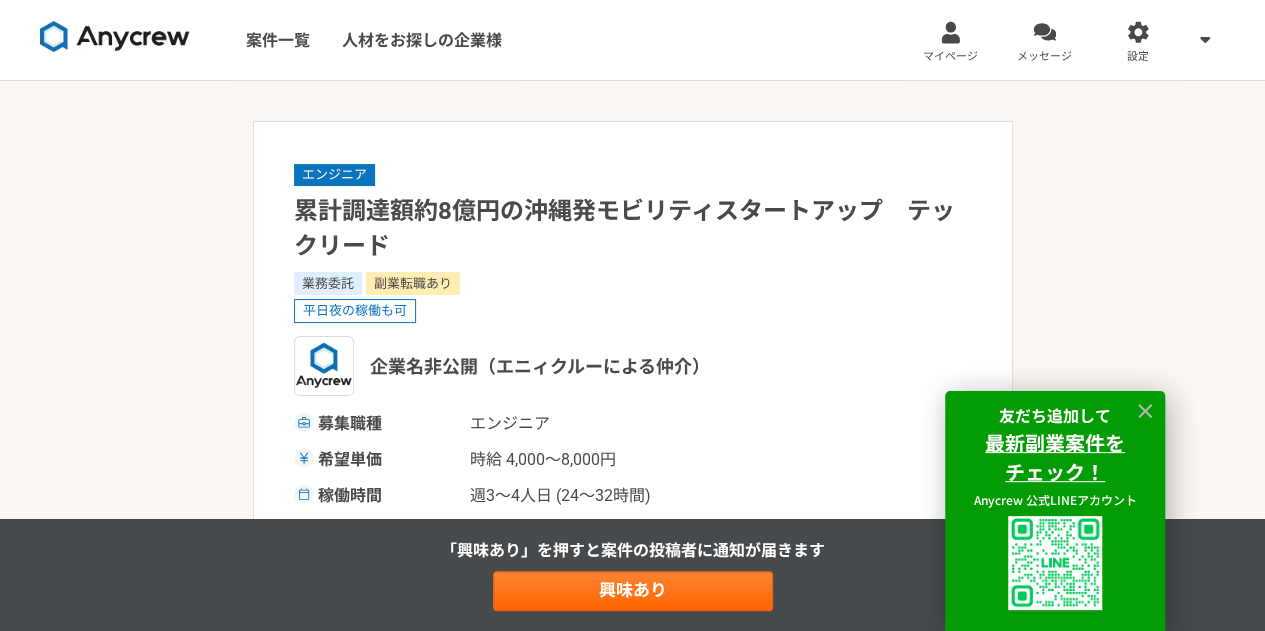 click on "累計調達額約8億円の沖縄発モビリティスタートアップ　テックリード" at bounding box center (633, 229) 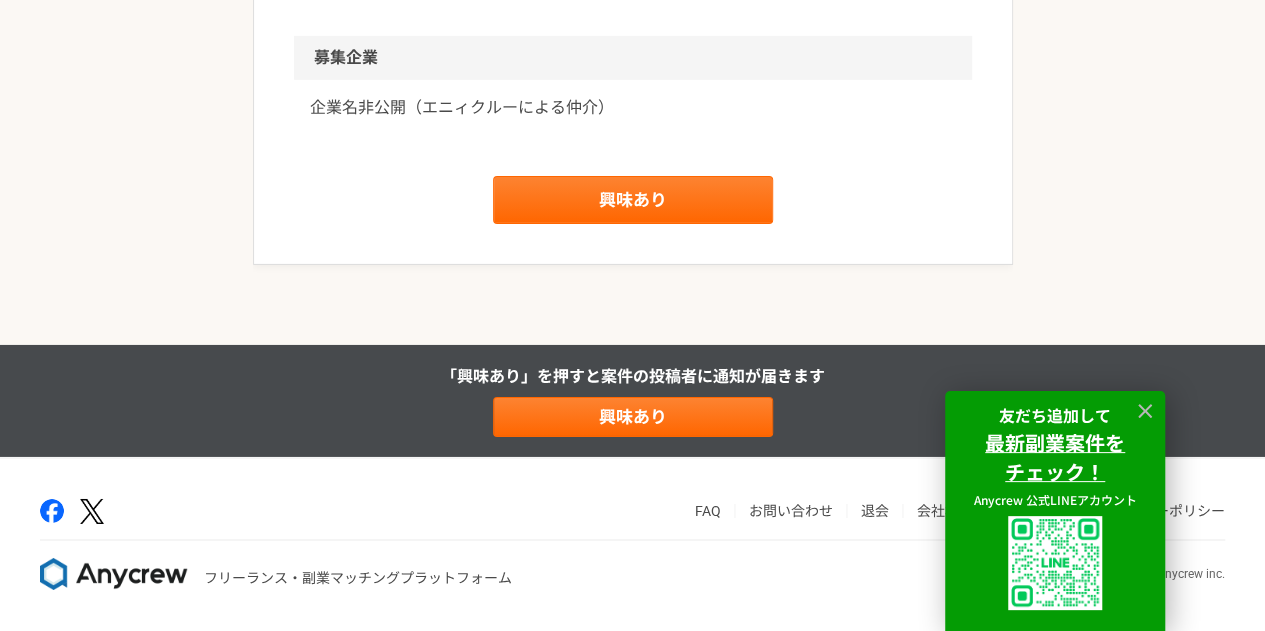 scroll, scrollTop: 3261, scrollLeft: 0, axis: vertical 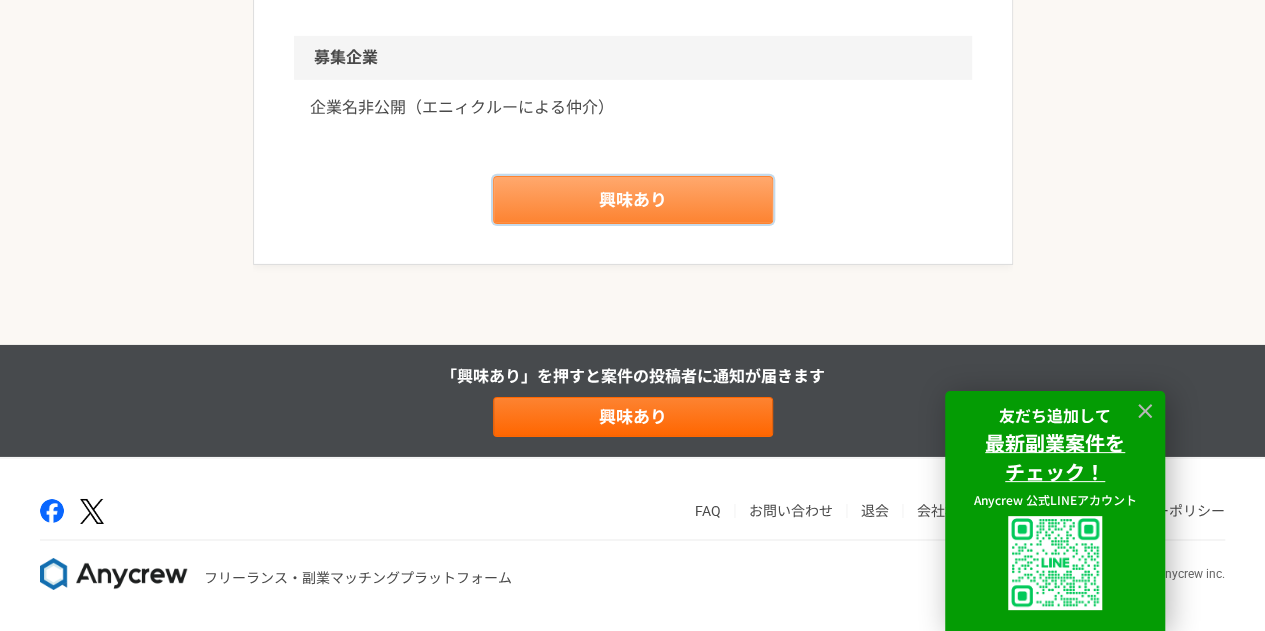 click on "興味あり" at bounding box center (633, 200) 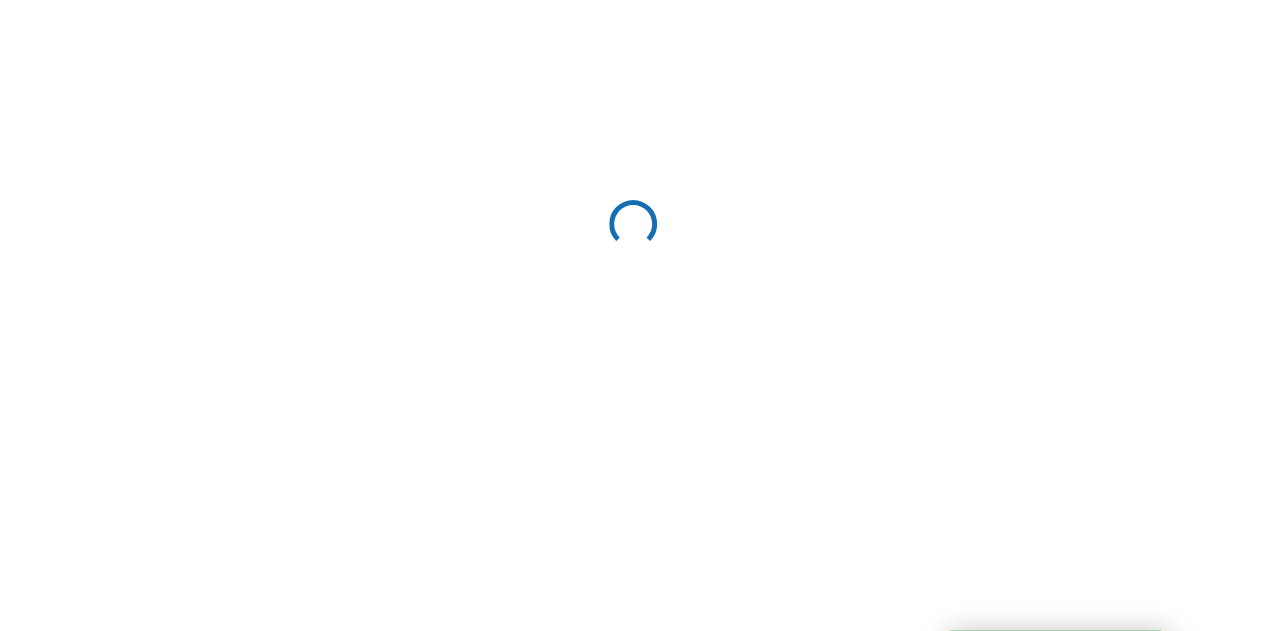 scroll, scrollTop: 0, scrollLeft: 0, axis: both 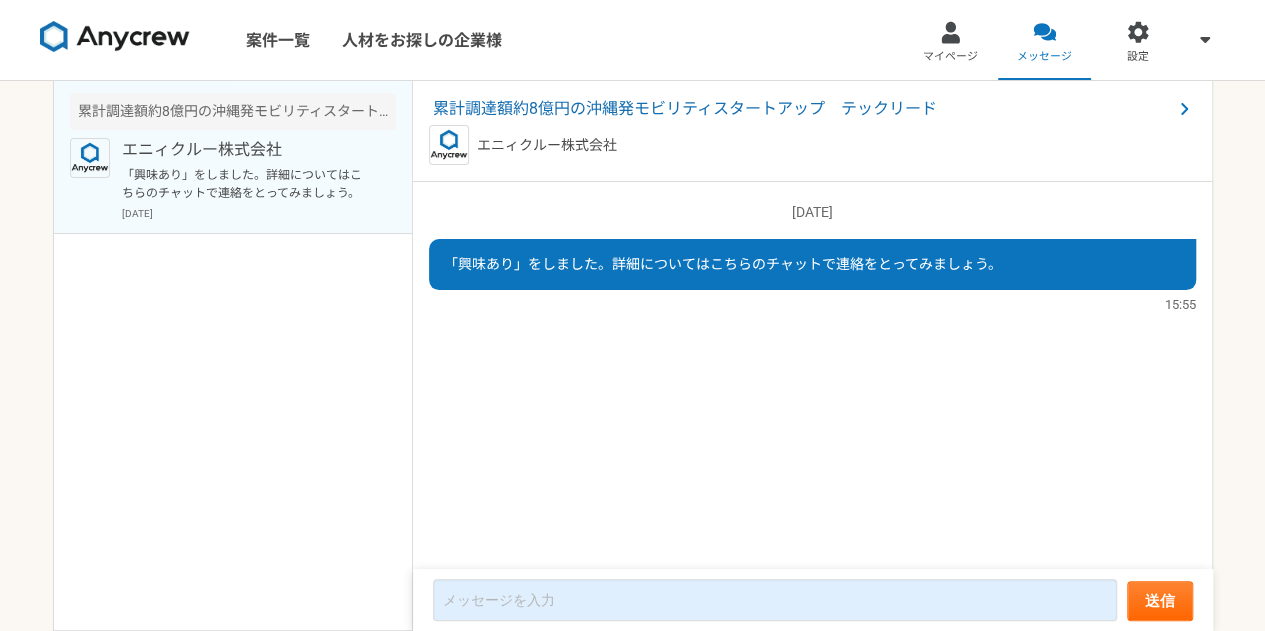 click on "2025/07/16（水） 「興味あり」をしました。詳細についてはこちらのチャットで連絡をとってみましょう。 15:55" at bounding box center (813, 376) 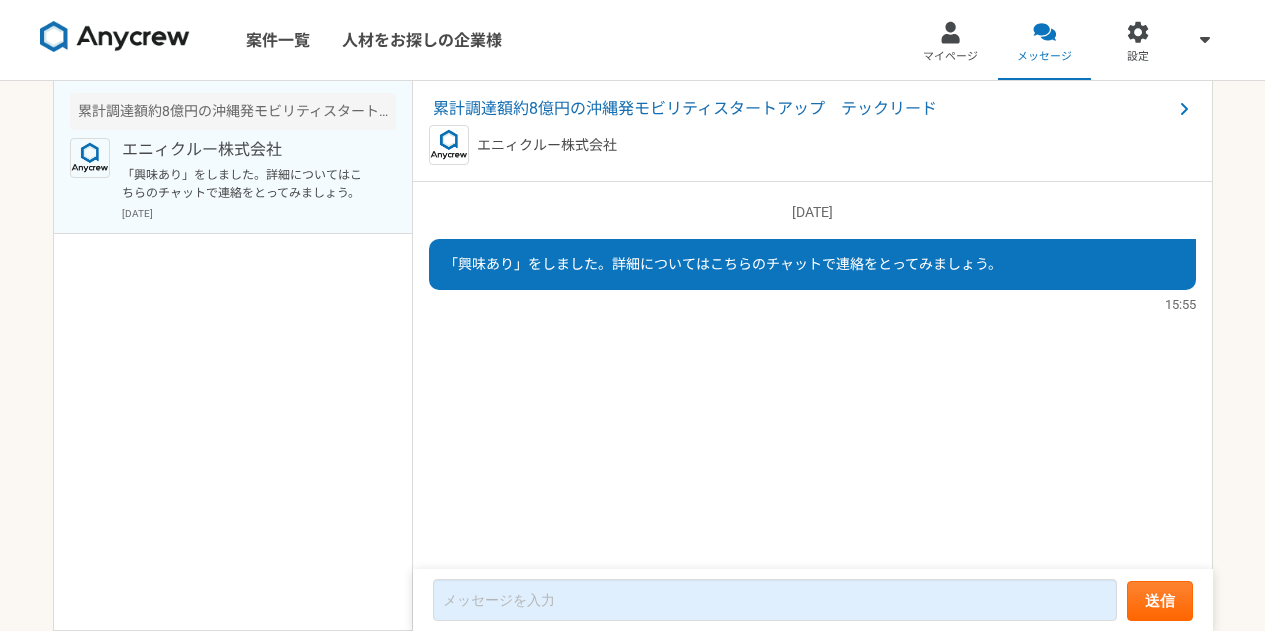 scroll, scrollTop: 0, scrollLeft: 0, axis: both 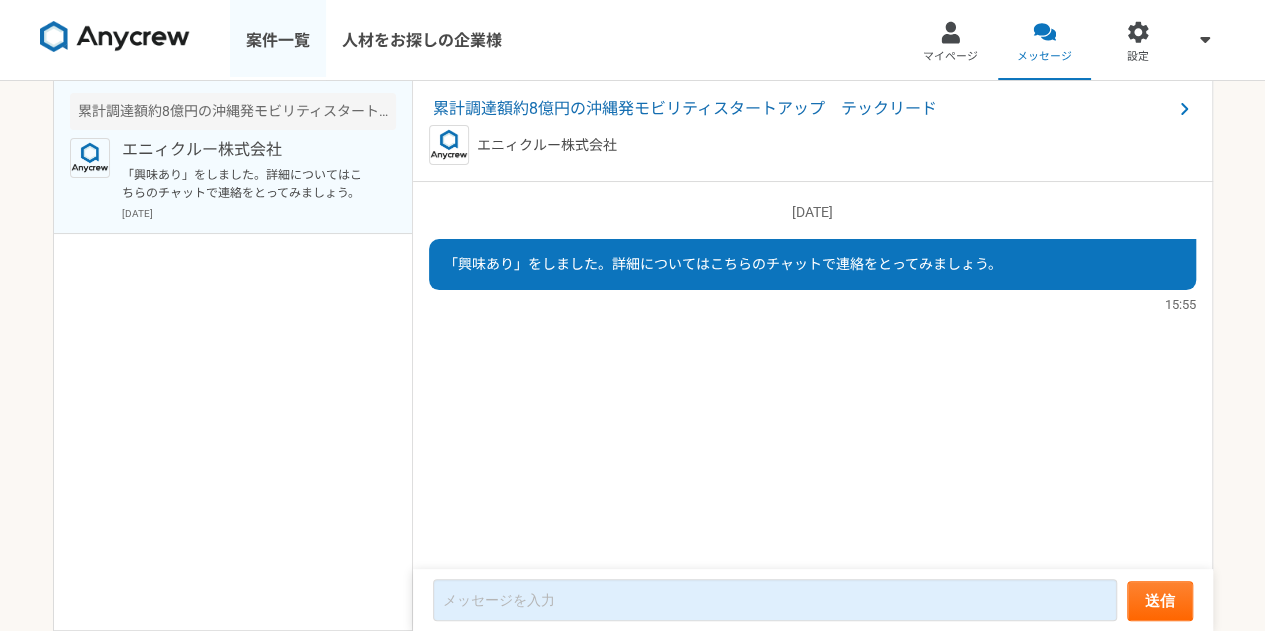click on "案件一覧" at bounding box center (278, 40) 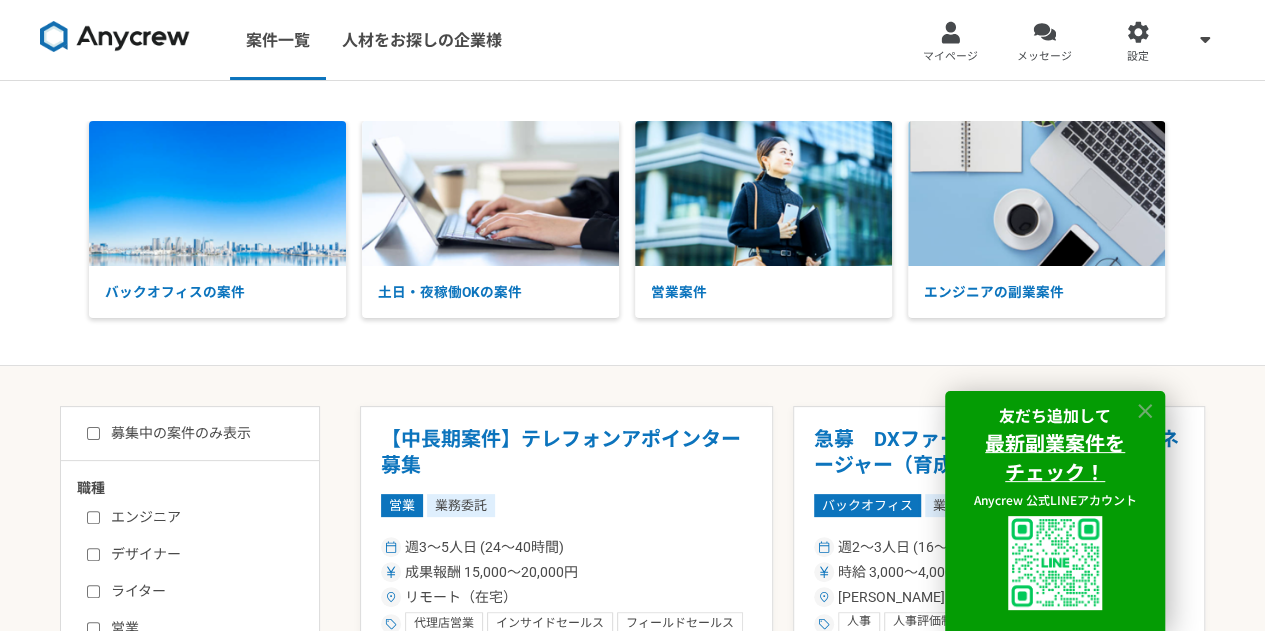 click 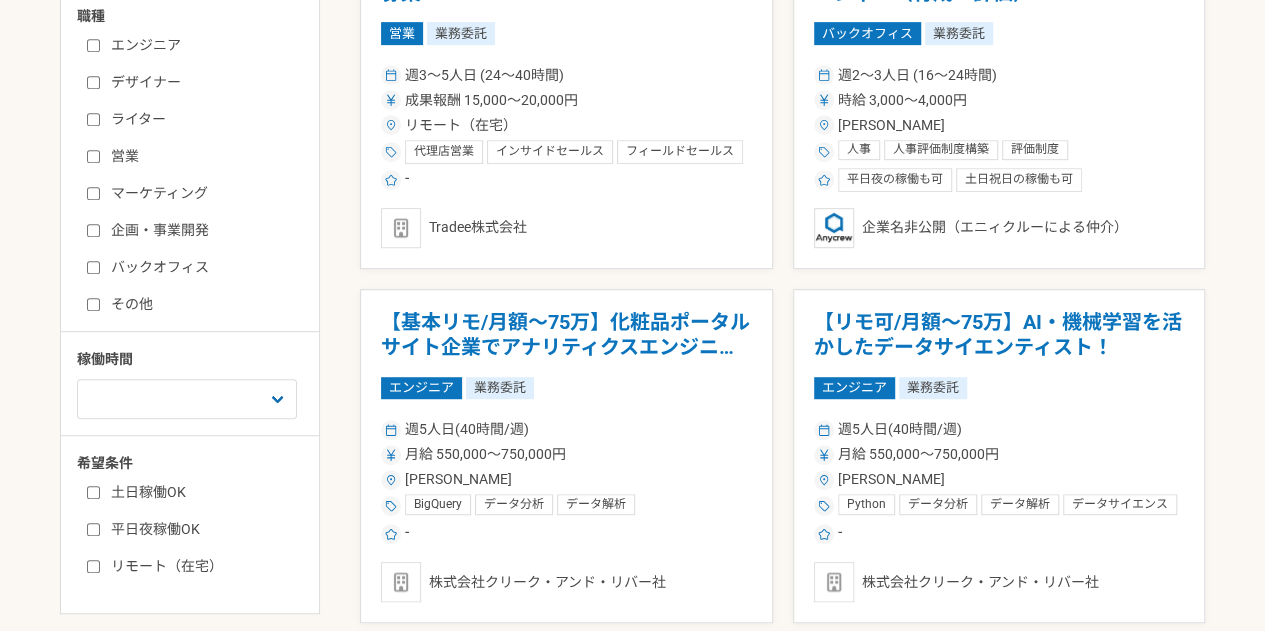 scroll, scrollTop: 476, scrollLeft: 0, axis: vertical 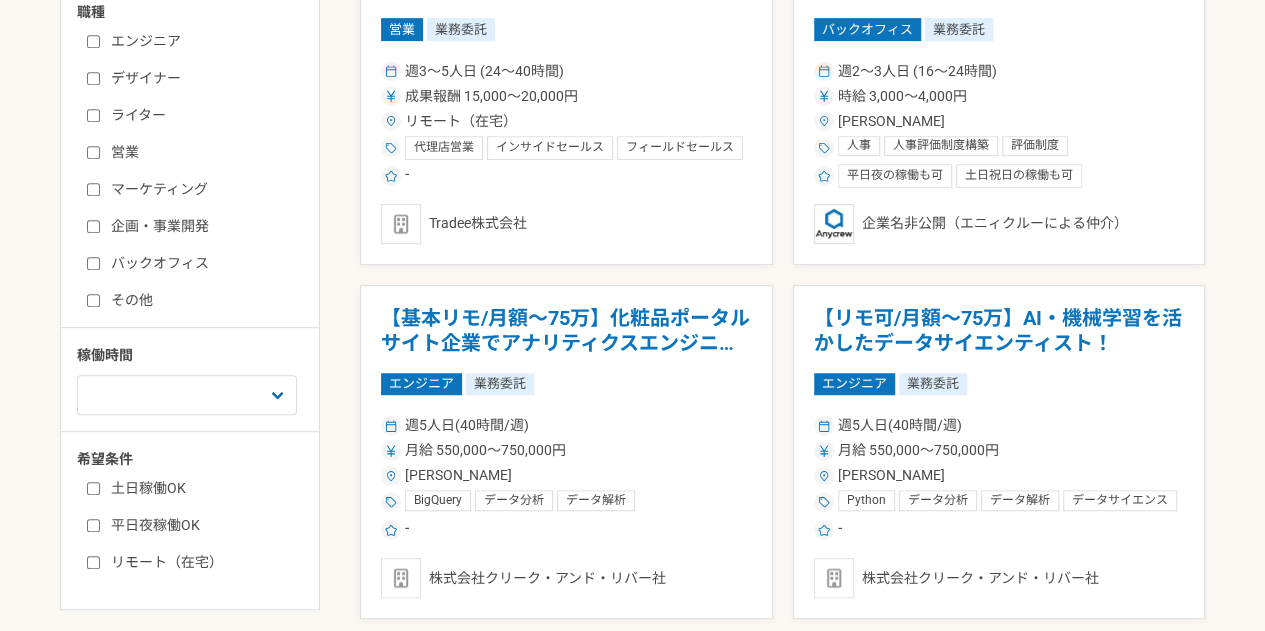 click on "【リモ可/月額～75万】AI・機械学習を活かしたデータサイエンティスト！ エンジニア 業務委託 週5人日(40時間/週) 月給 550,000〜750,000円 [PERSON_NAME] Python データ分析 データ解析 データサイエンス データベース AI 機械学習 SQL - 株式会社クリーク・アンド・リバー社" at bounding box center [999, 452] 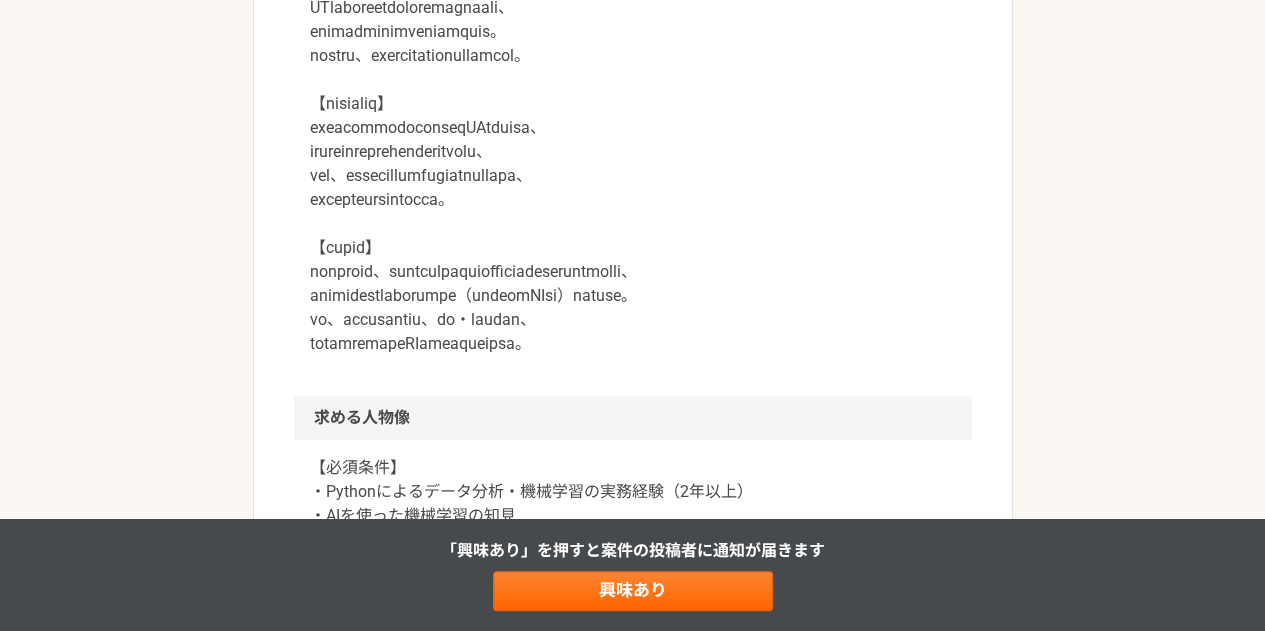 scroll, scrollTop: 1022, scrollLeft: 0, axis: vertical 